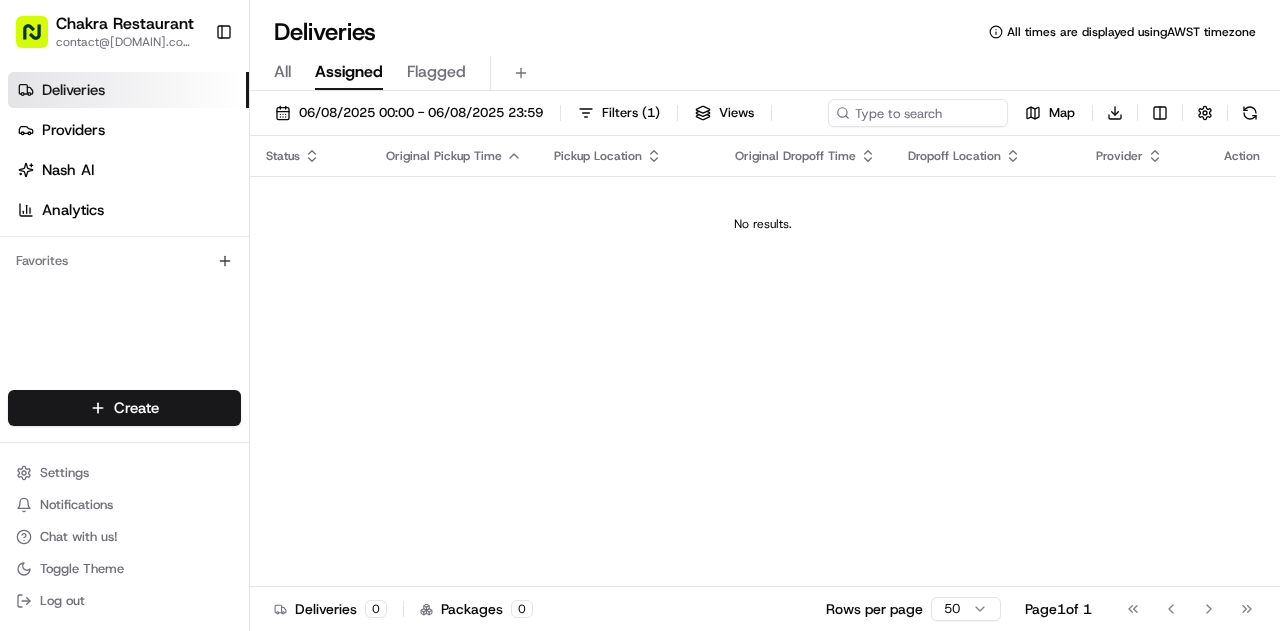 scroll, scrollTop: 0, scrollLeft: 0, axis: both 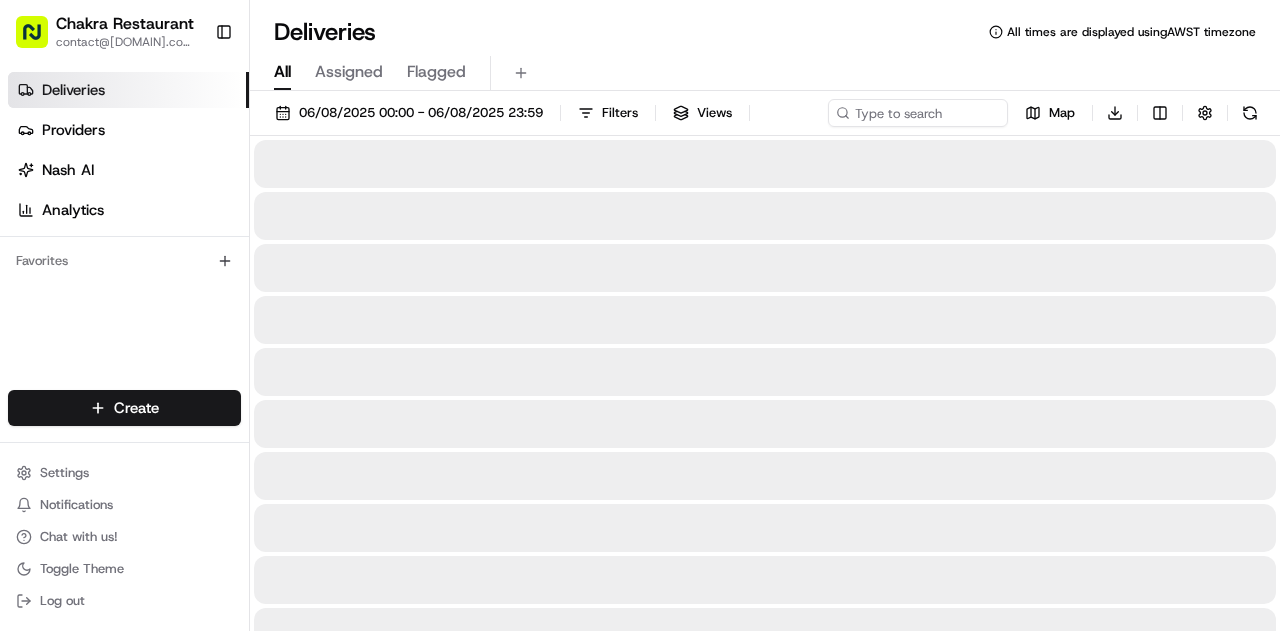 click on "All" at bounding box center (282, 72) 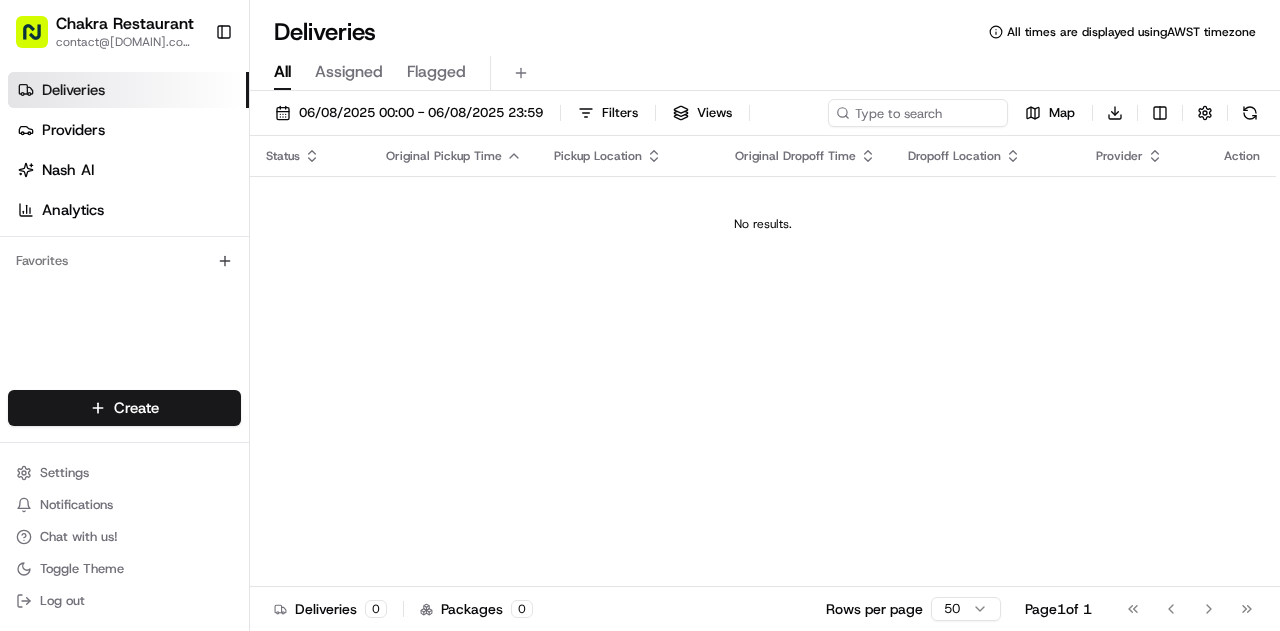 click on "Assigned" at bounding box center (349, 72) 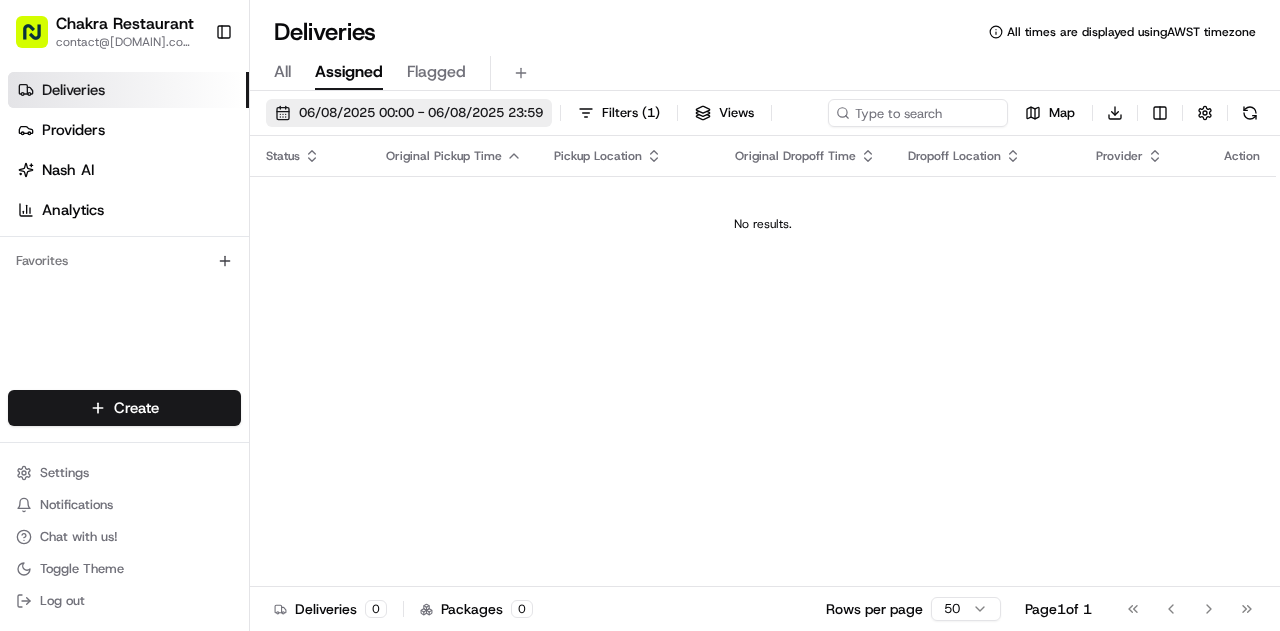 click on "06/08/2025 00:00 - 06/08/2025 23:59" at bounding box center [409, 113] 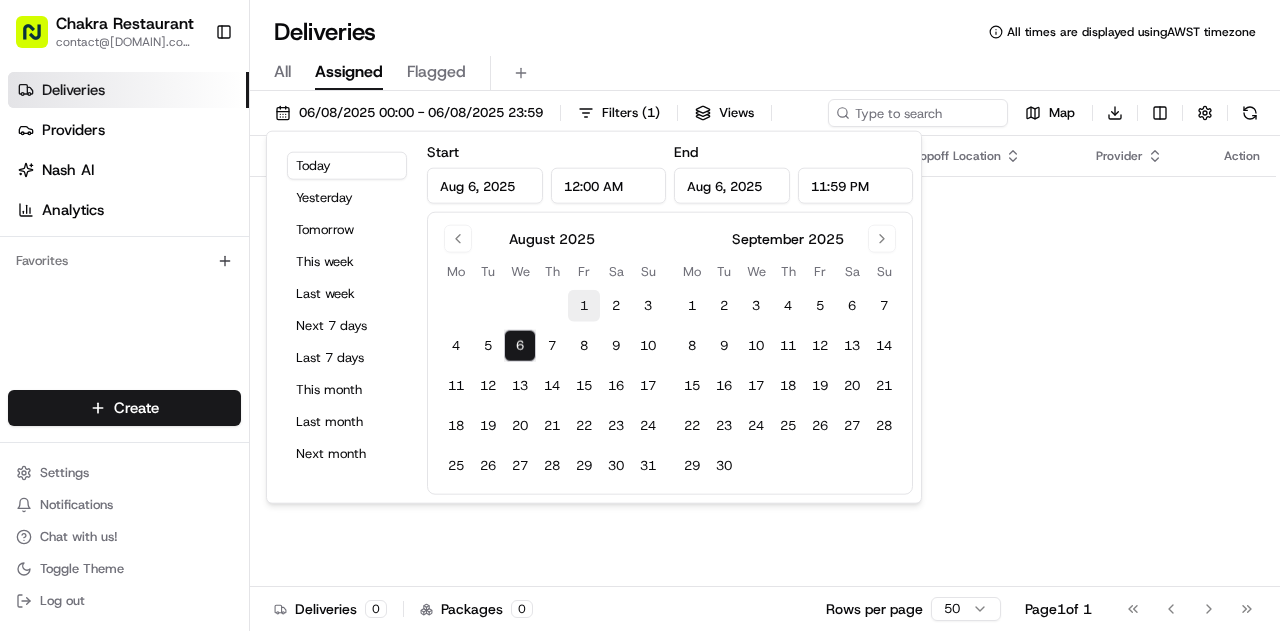 click on "1" at bounding box center [584, 306] 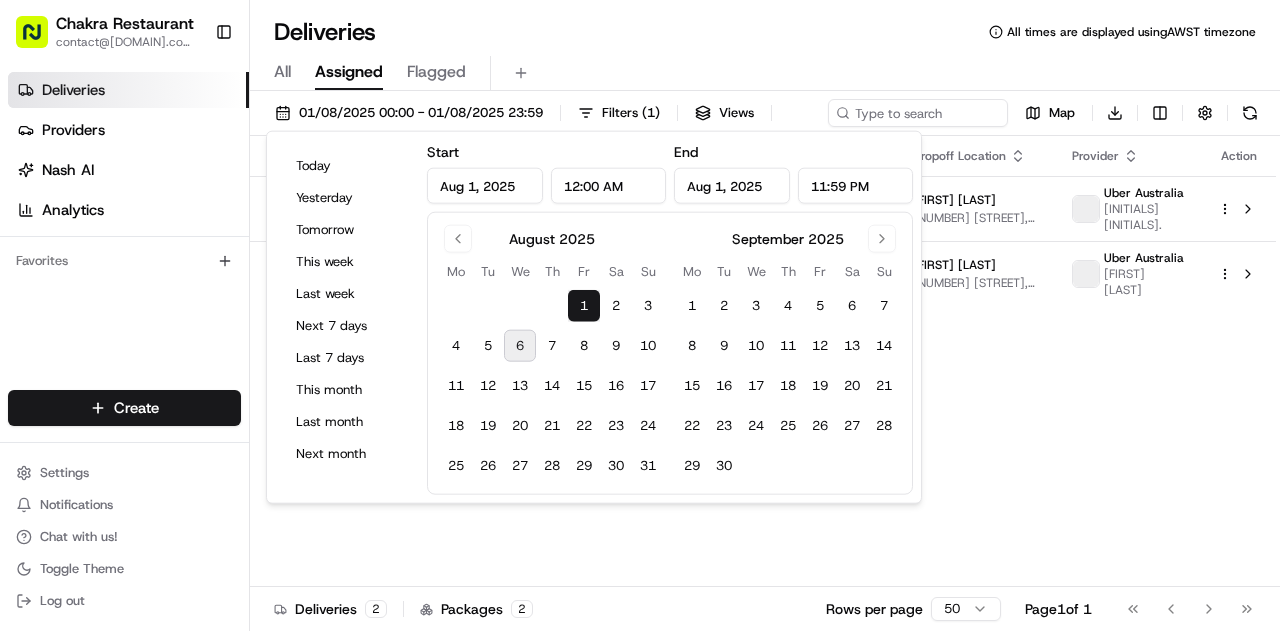 click on "6" at bounding box center [520, 346] 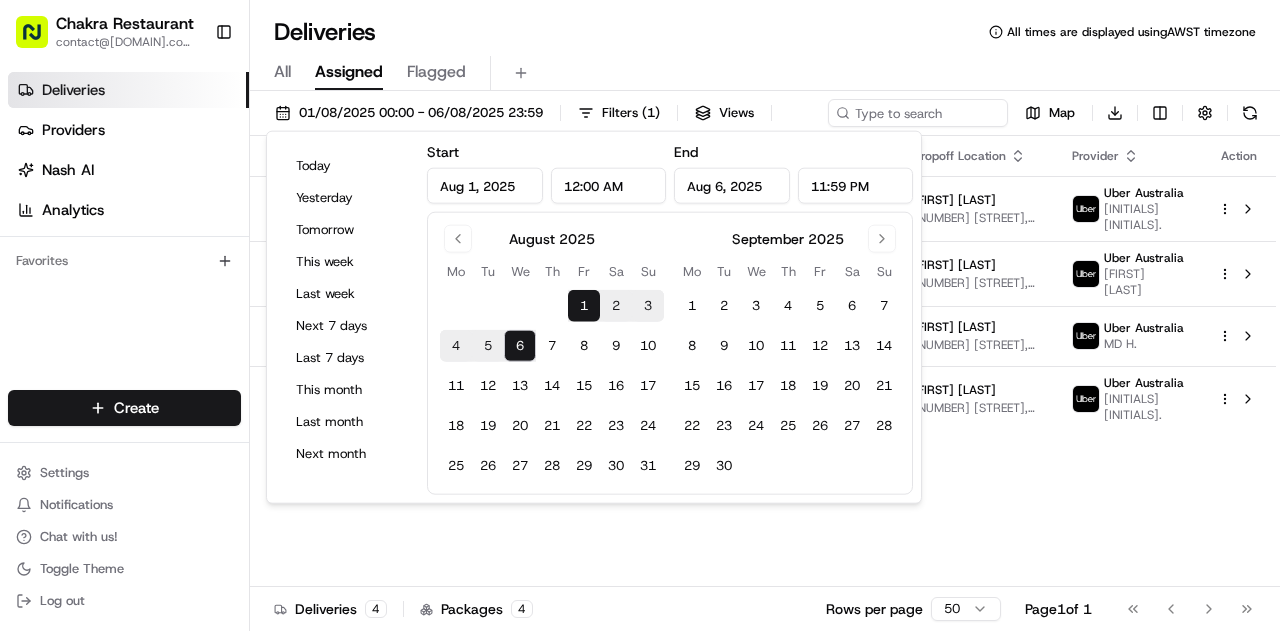 click on "Status Original Pickup Time Pickup Location Original Dropoff Time Dropoff Location Provider Action Dropoff Complete 17:57 01/08/2025 CHAKRA Restaurant (839D Beaufort Street, Inglewood WA, Australia) 839D Beaufort St, Inglewood WA 6052, Australia 18:17 01/08/2025 Lisa Robertson 21 Dunholme St, Osborne Park WA 6017, Australia Uber Australia NICOLAS D. Dropoff Complete 18:40 01/08/2025 CHAKRA Restaurant (839D Beaufort Street, Inglewood WA, Australia) 839D Beaufort St, Inglewood WA 6052, Australia 19:00 01/08/2025 Helen Hughes 26 Grafton Rd, Bayswater WA 6053, Australia Uber Australia Snehalkumar Jayantilal P. Canceled 18:36 02/08/2025 CHAKRA Restaurant (839D Beaufort Street, Inglewood WA, Australia) 839D Beaufort St, Inglewood WA 6052, Australia 18:56 02/08/2025 Jay Overington 14 Queens Cres, Mount Lawley WA 6050, Australia Uber Australia MD H. Dropoff Complete 18:51 05/08/2025 CHAKRA Restaurant (839D Beaufort Street, Inglewood WA, Australia) 839D Beaufort St, Inglewood WA 6052, Australia 19:11 05/08/2025" at bounding box center (763, 361) 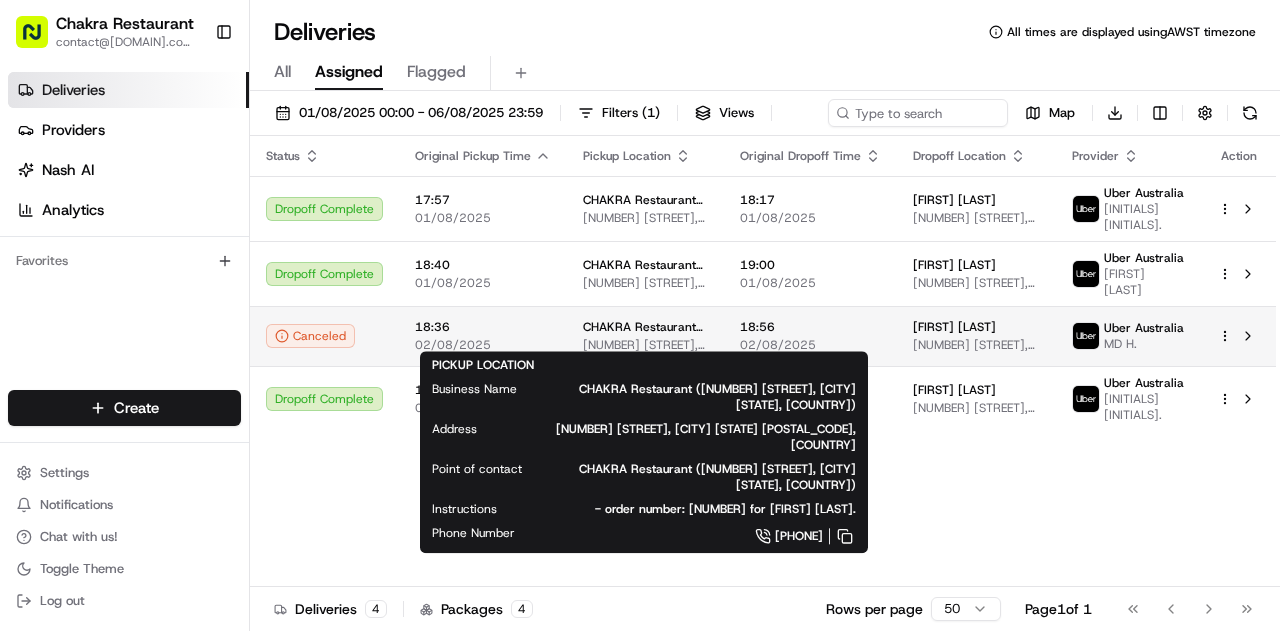 click on "[NUMBER] [STREET], [CITY] [POSTAL_CODE], [COUNTRY]" at bounding box center (645, 345) 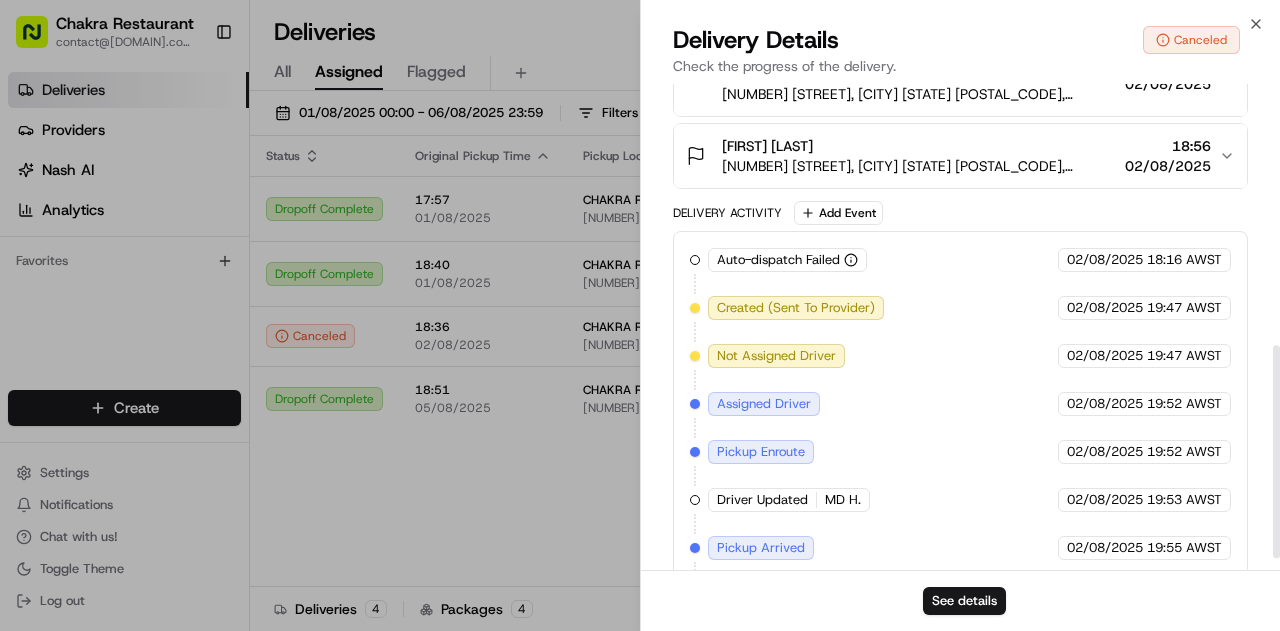 scroll, scrollTop: 627, scrollLeft: 0, axis: vertical 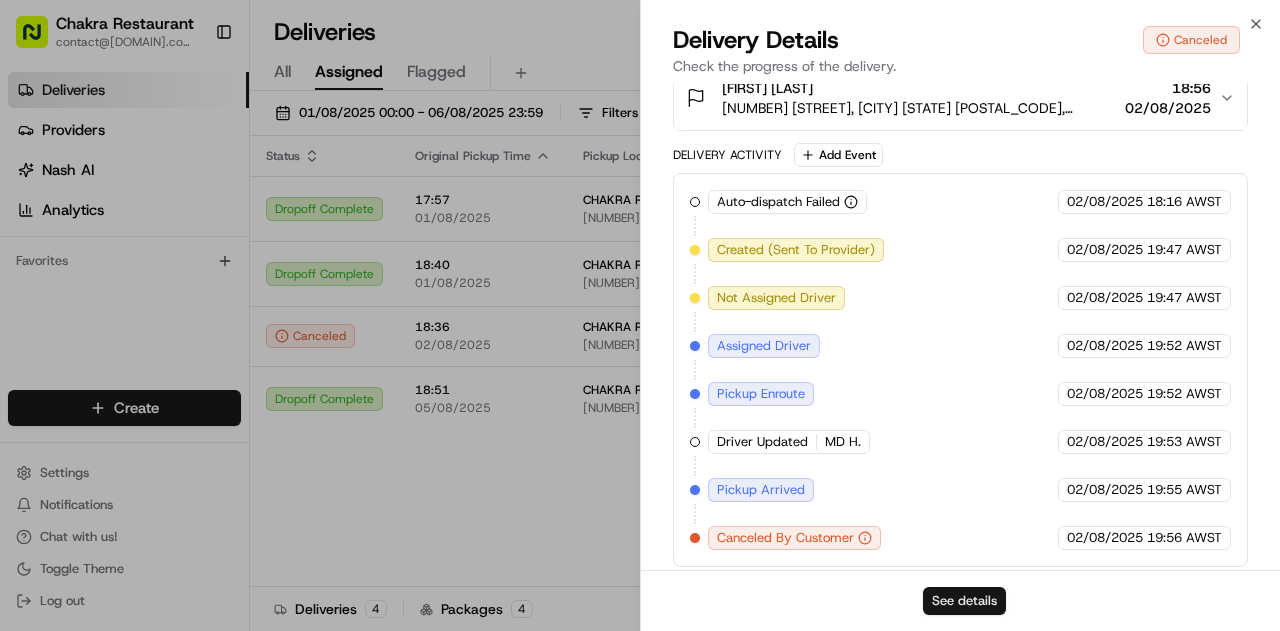 click on "See details" at bounding box center [964, 601] 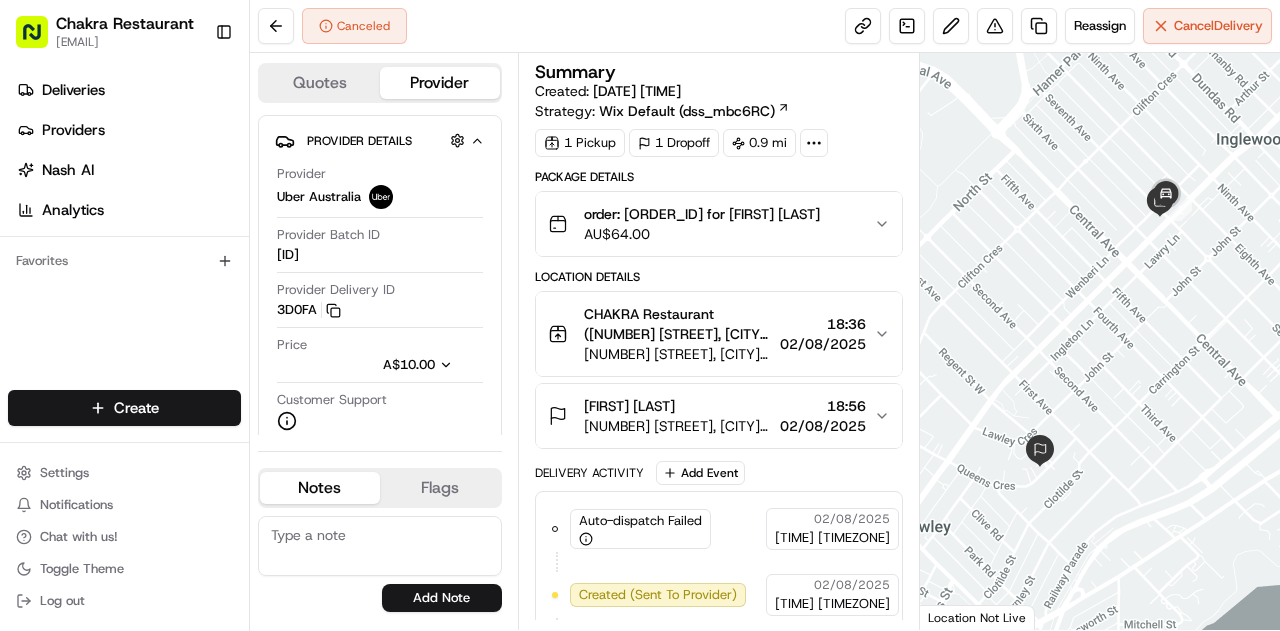 scroll, scrollTop: 0, scrollLeft: 0, axis: both 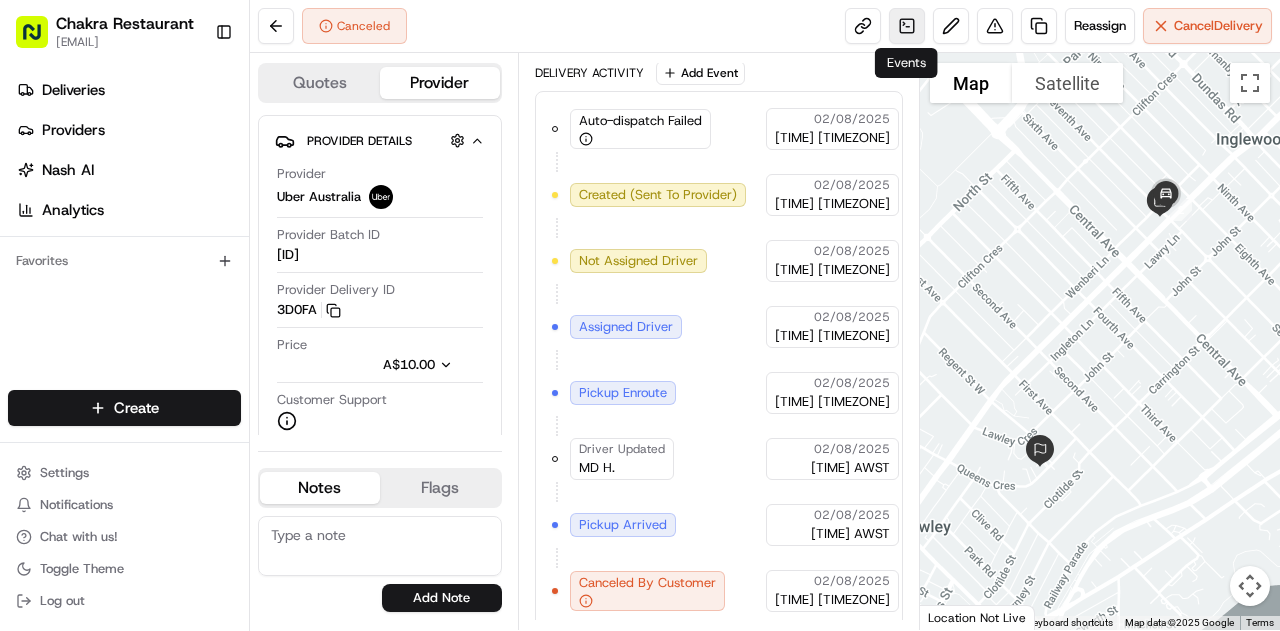 click at bounding box center [907, 26] 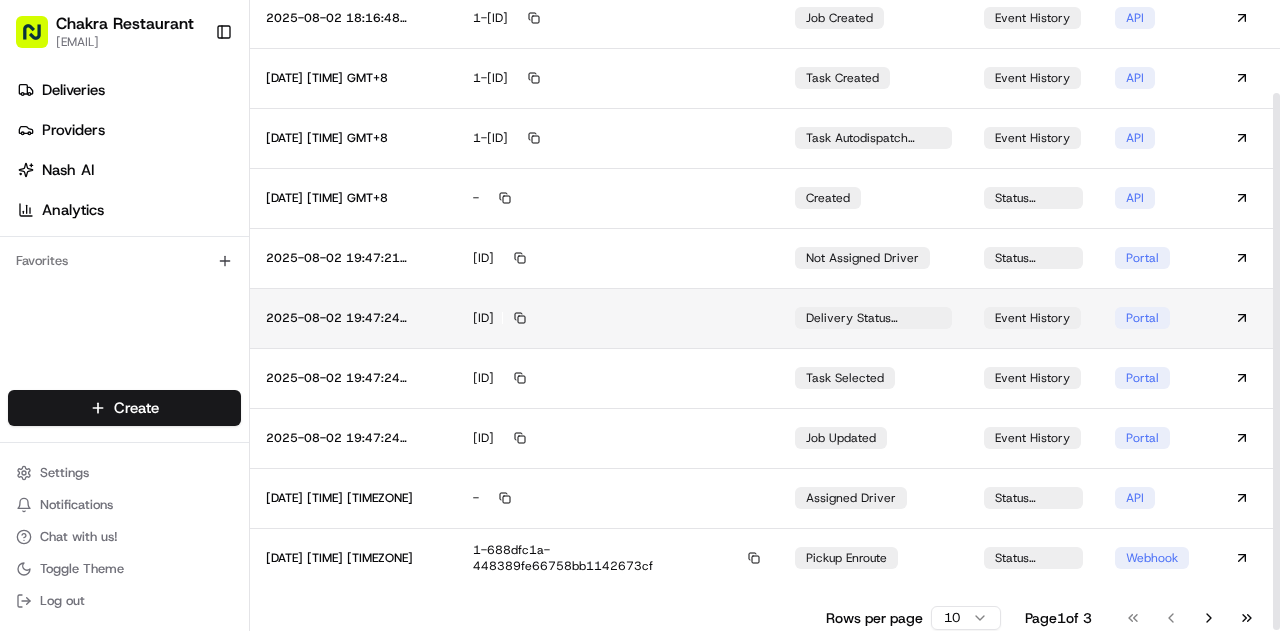 scroll, scrollTop: 0, scrollLeft: 0, axis: both 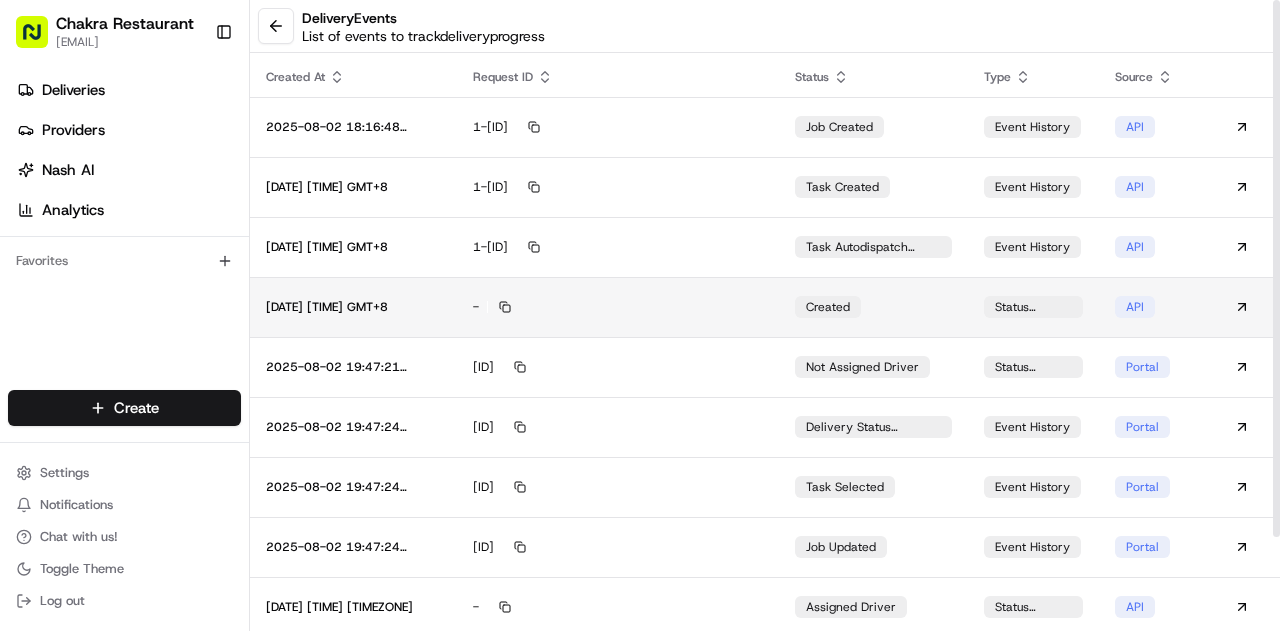 click on "-" at bounding box center [617, 307] 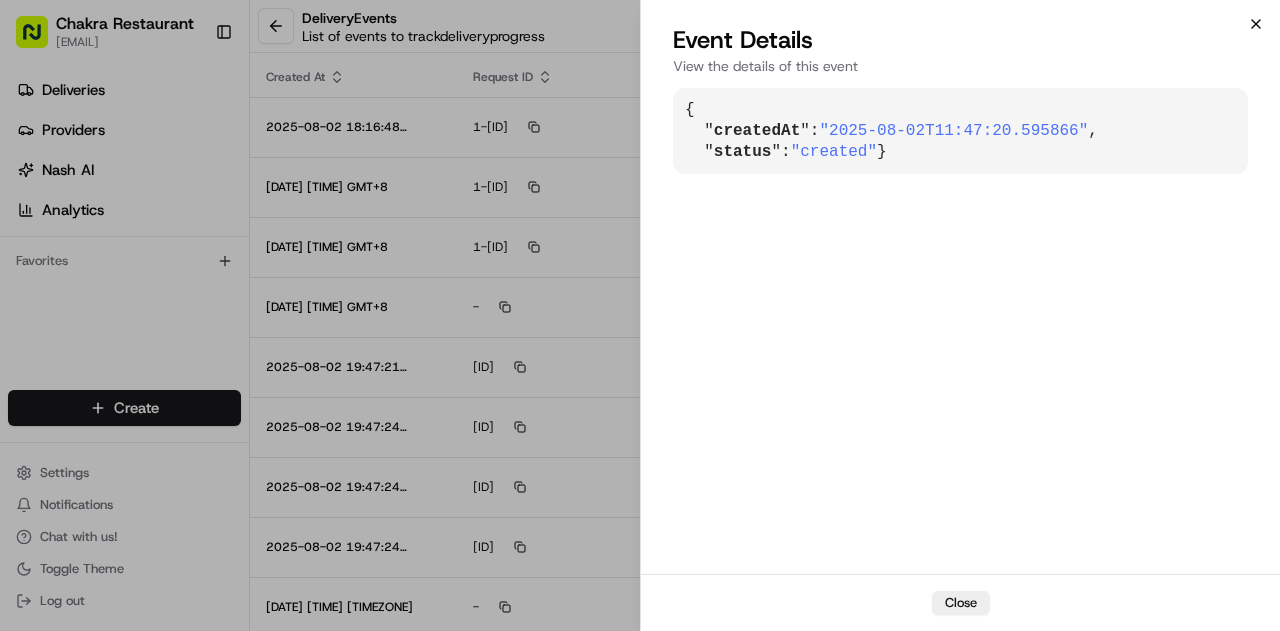 click 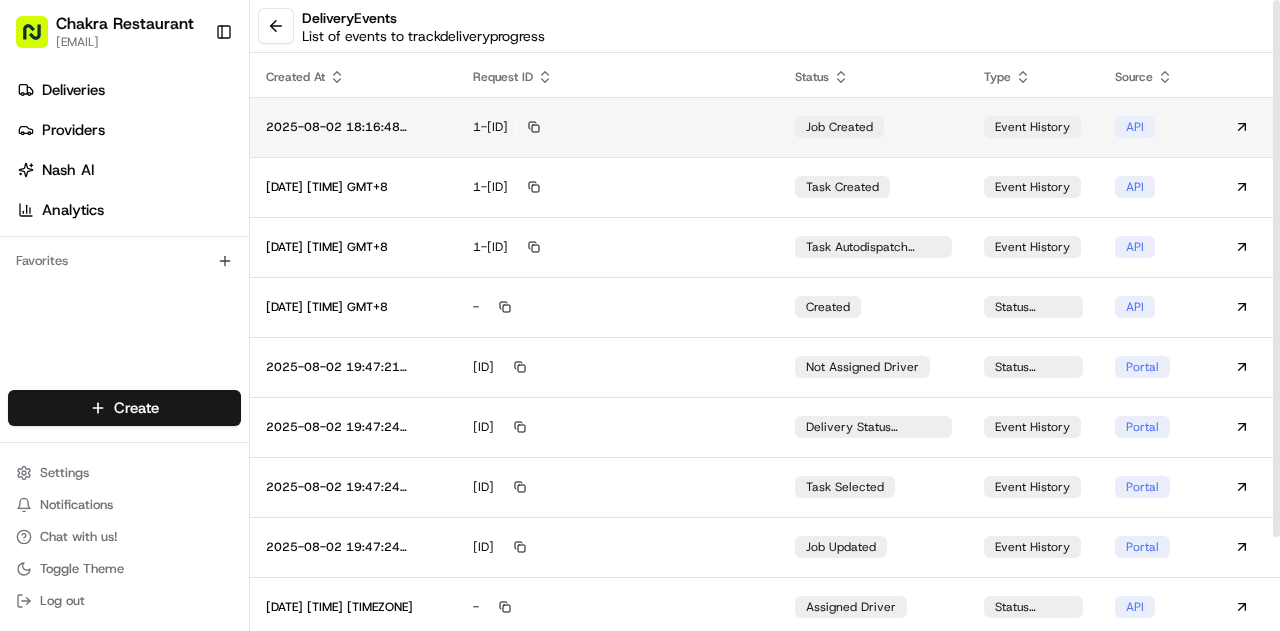 click on "1-[ID]" at bounding box center (617, 127) 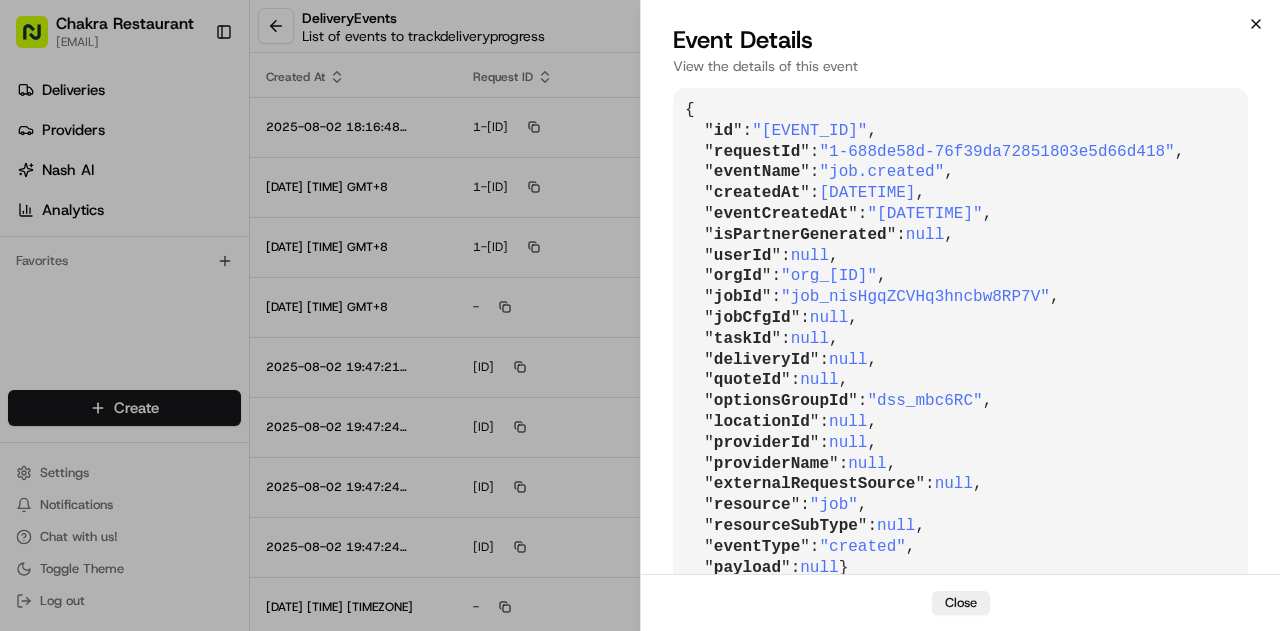 click 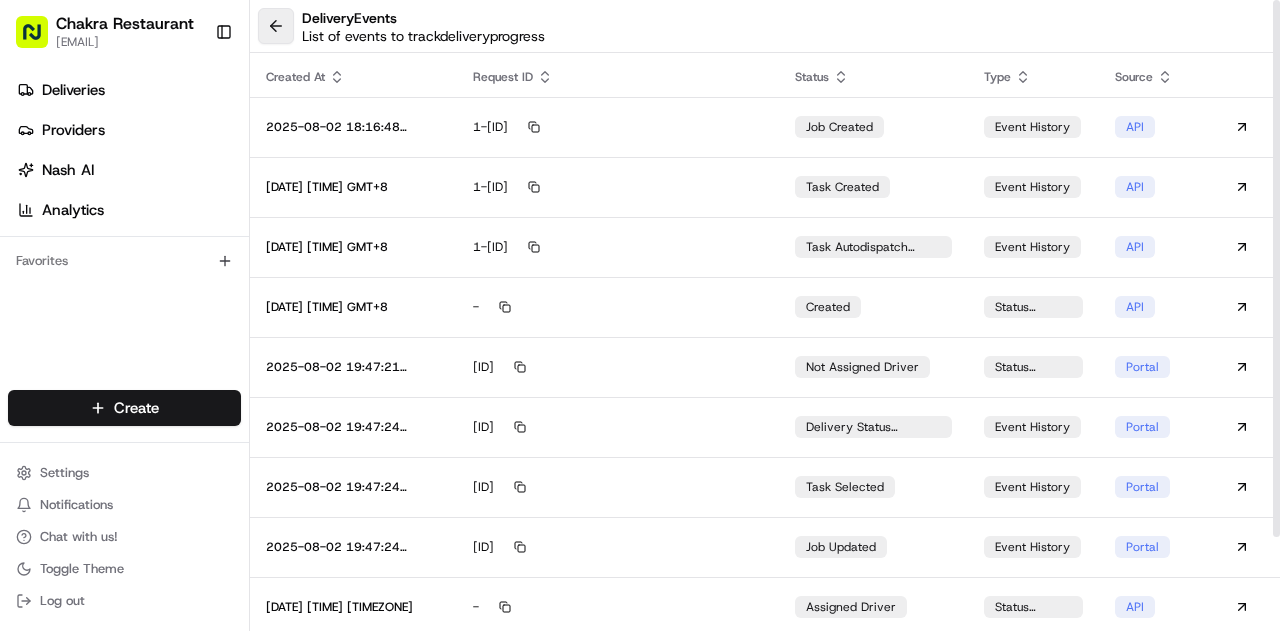 click at bounding box center [276, 26] 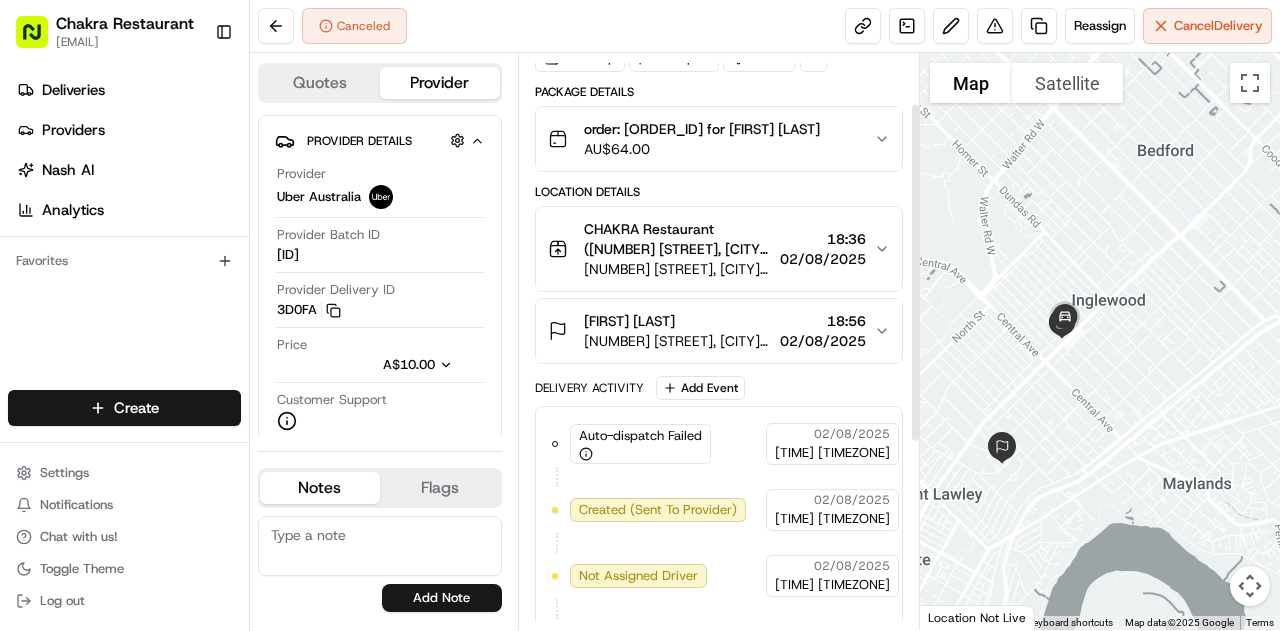 scroll, scrollTop: 87, scrollLeft: 0, axis: vertical 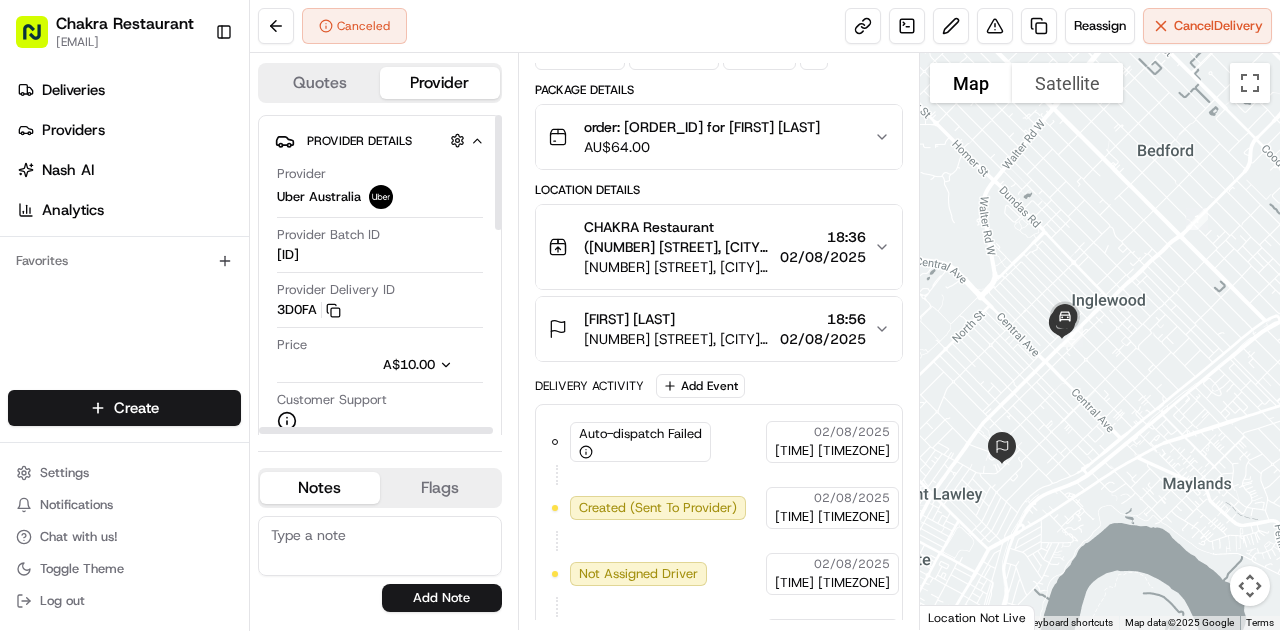 click 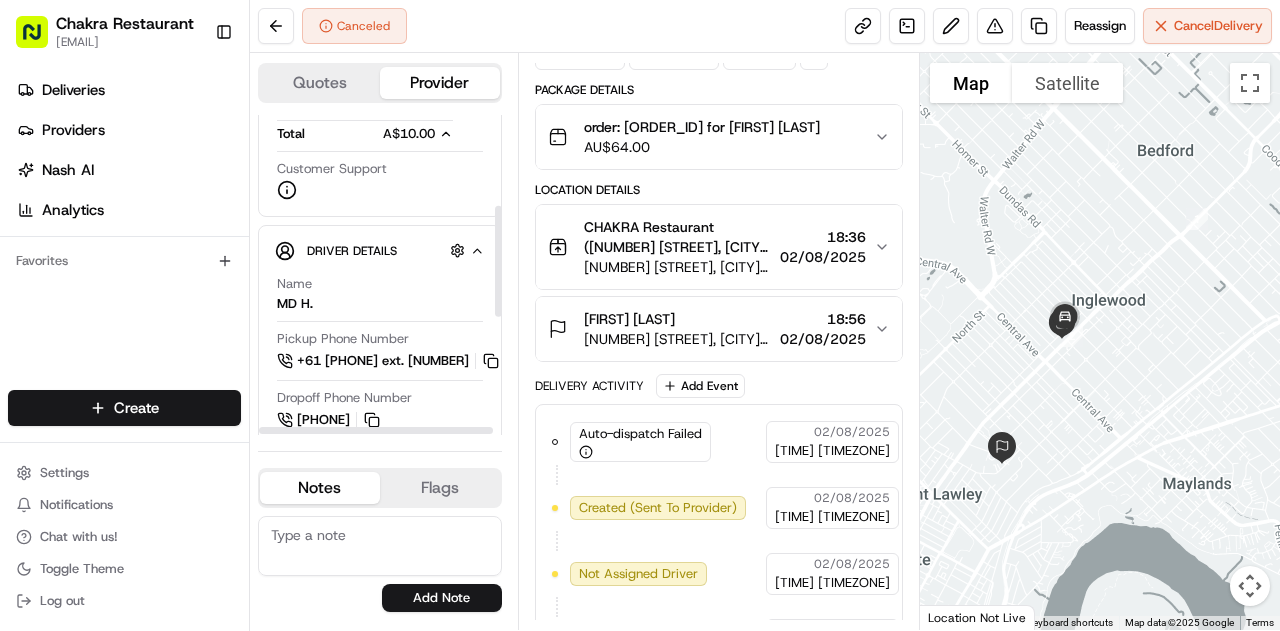 scroll, scrollTop: 604, scrollLeft: 0, axis: vertical 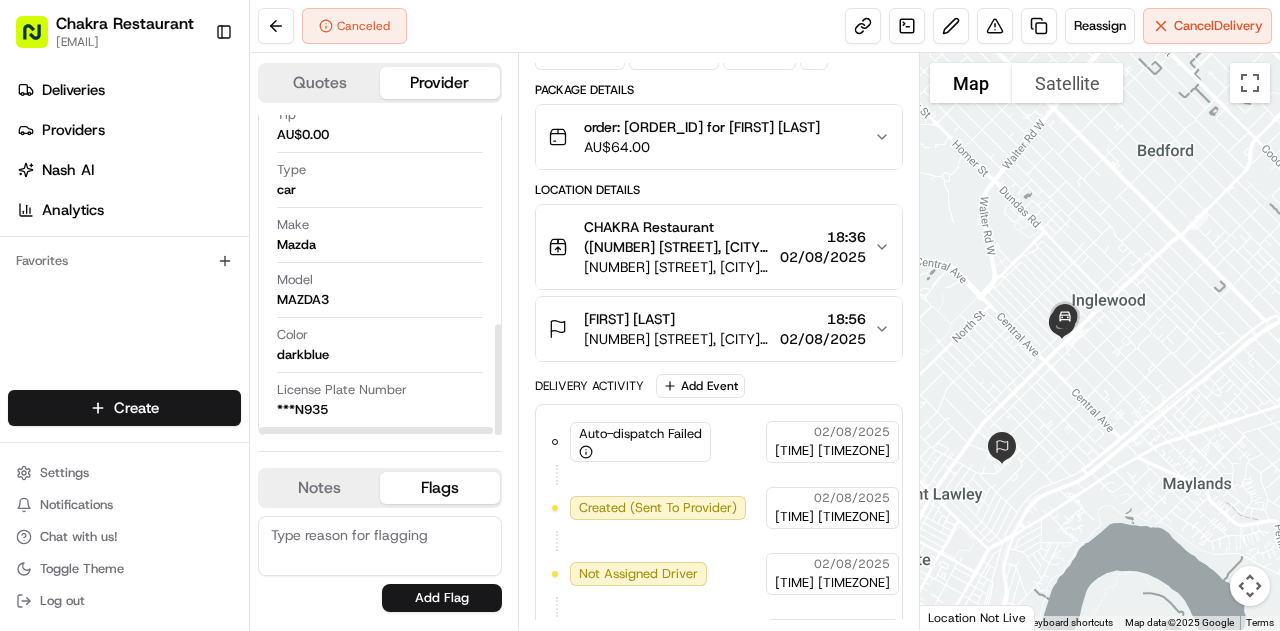 click on "Flags" at bounding box center (440, 488) 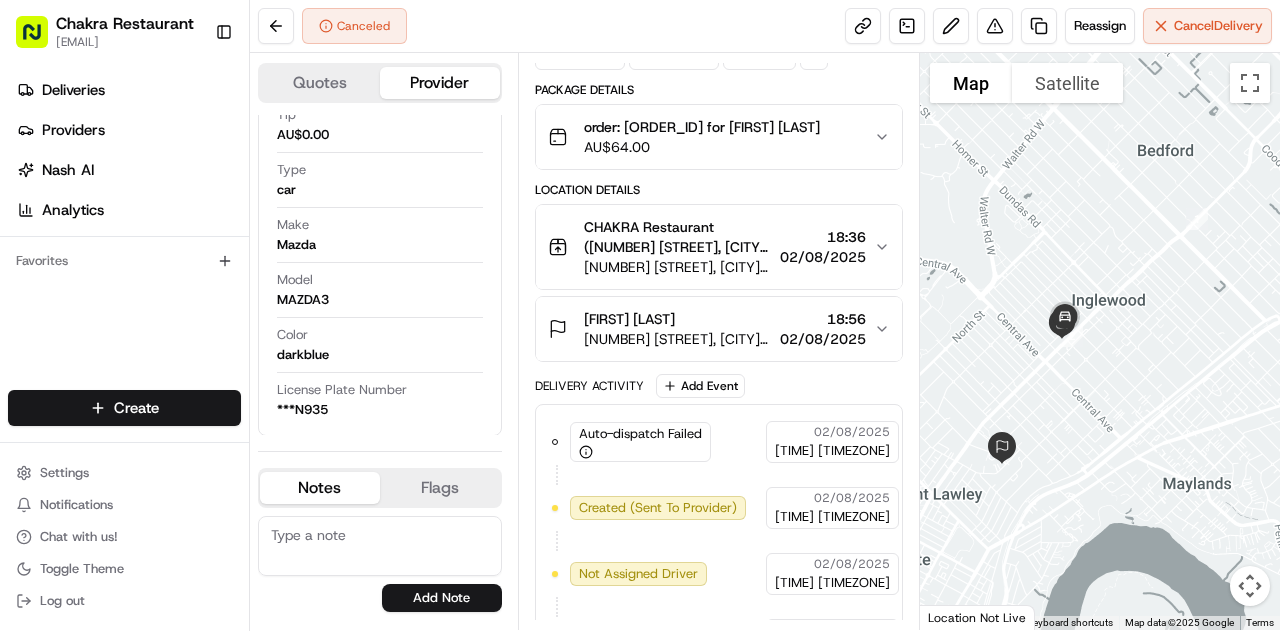 click on "Notes" at bounding box center [320, 488] 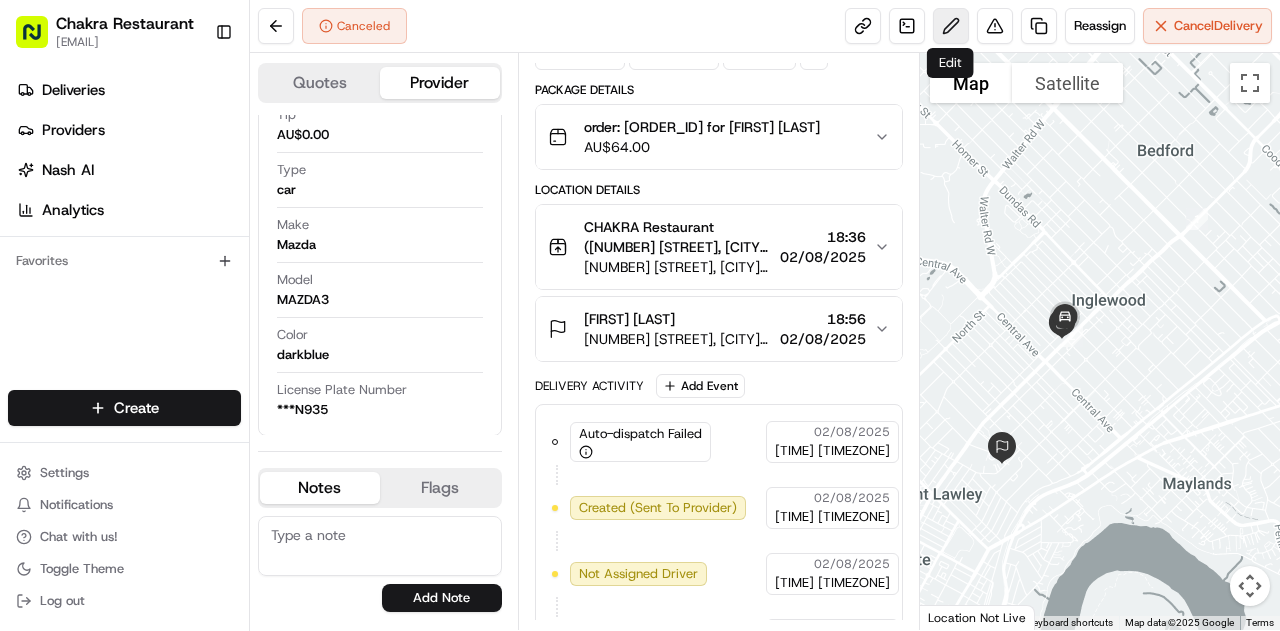 click at bounding box center (951, 26) 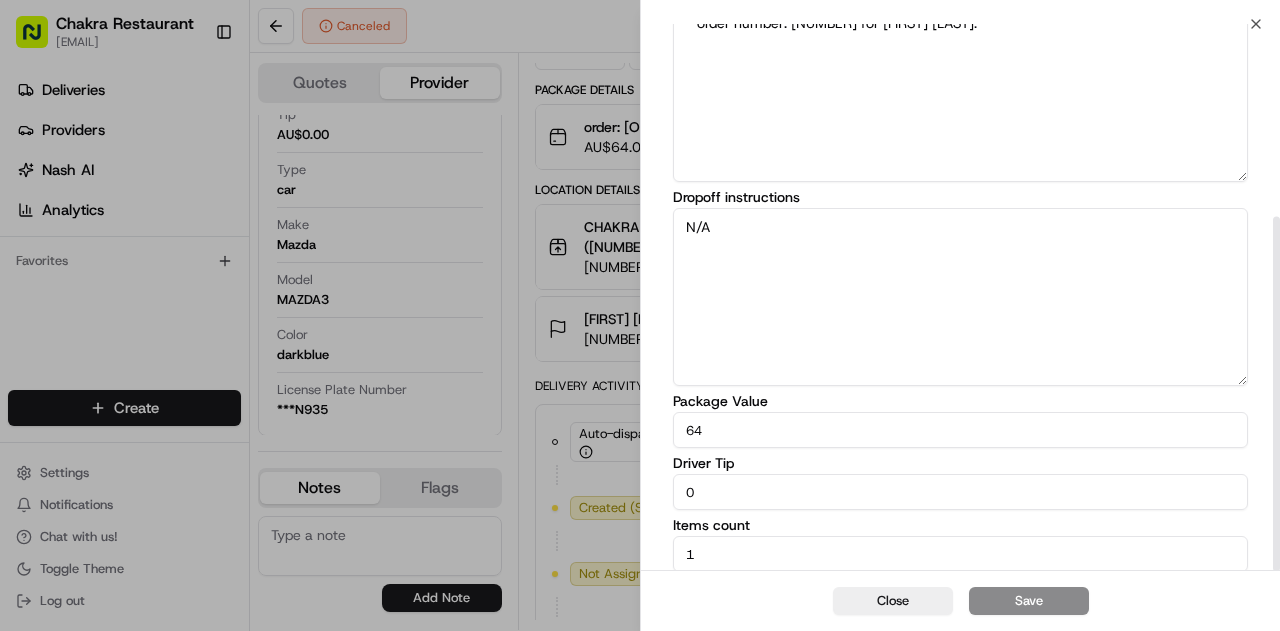 scroll, scrollTop: 297, scrollLeft: 0, axis: vertical 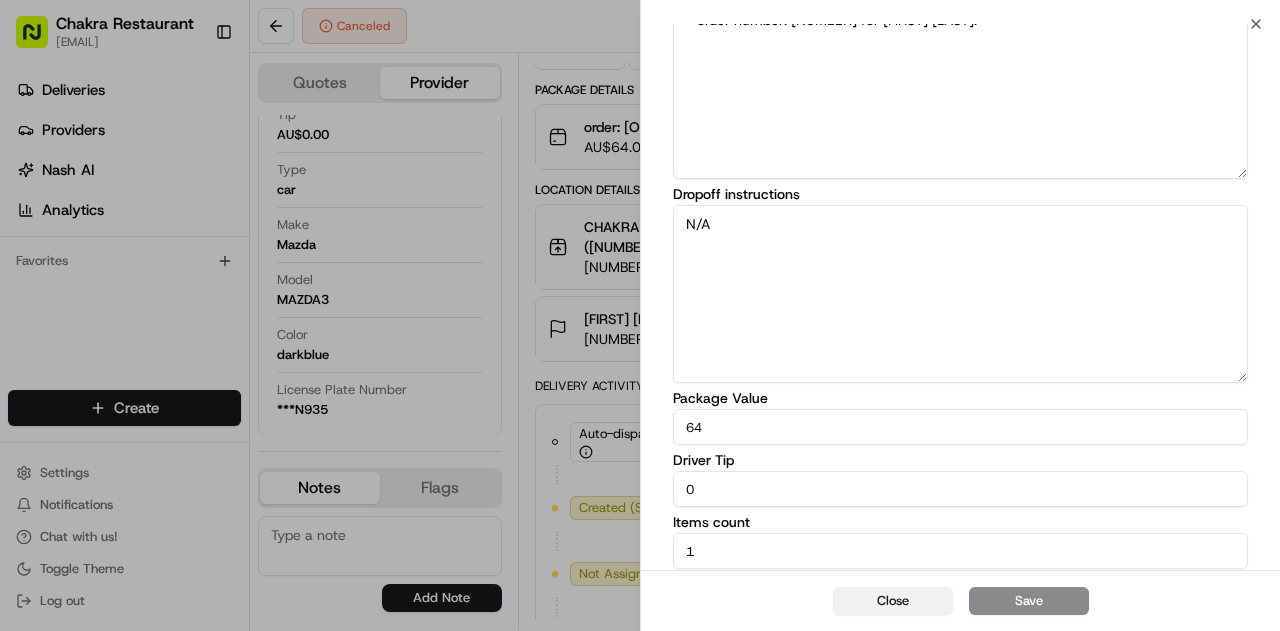 click on "Close" at bounding box center [893, 601] 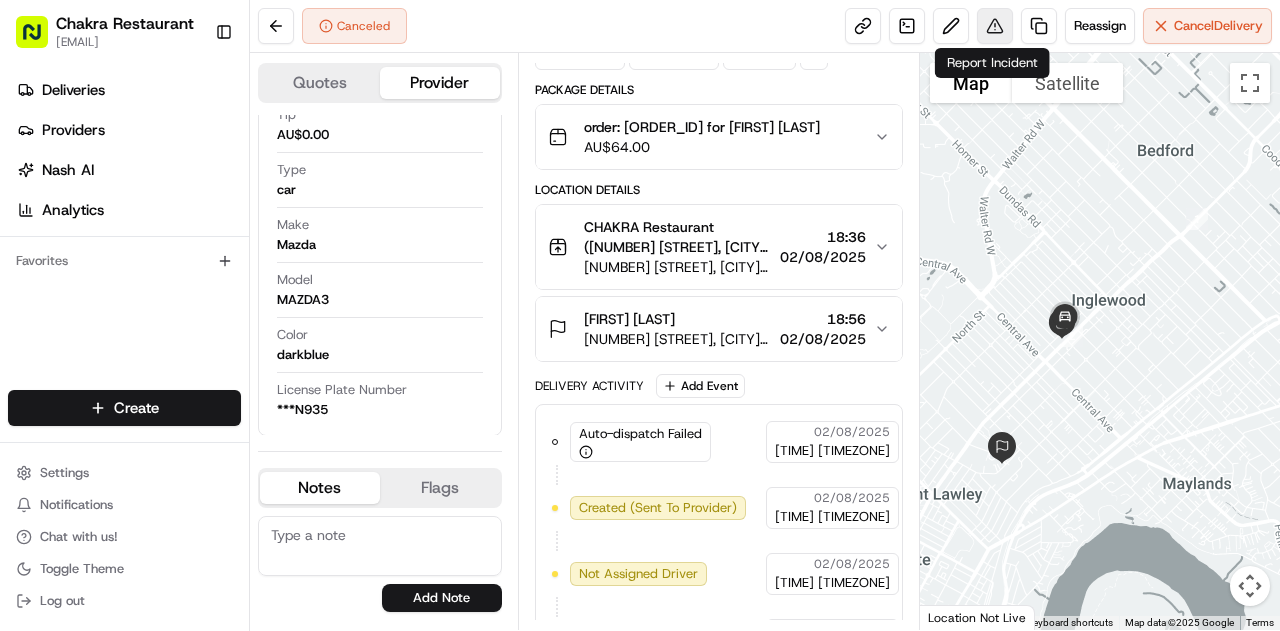 click at bounding box center [995, 26] 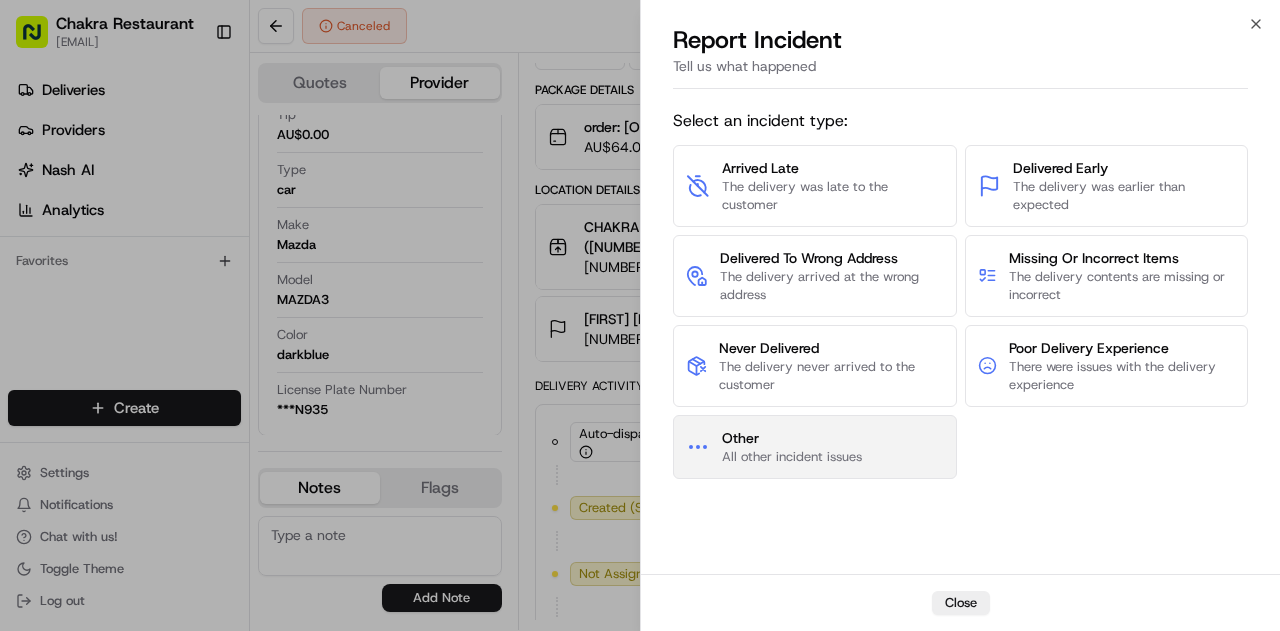 click on "Other" at bounding box center [792, 438] 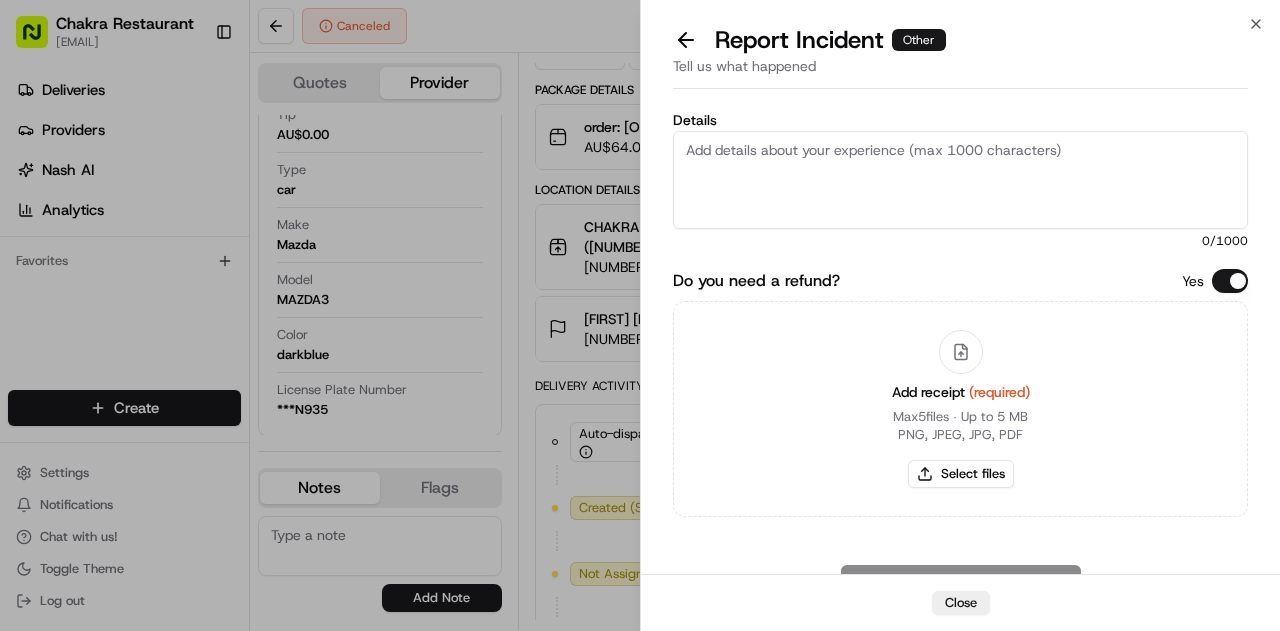 click on "Details" at bounding box center [960, 180] 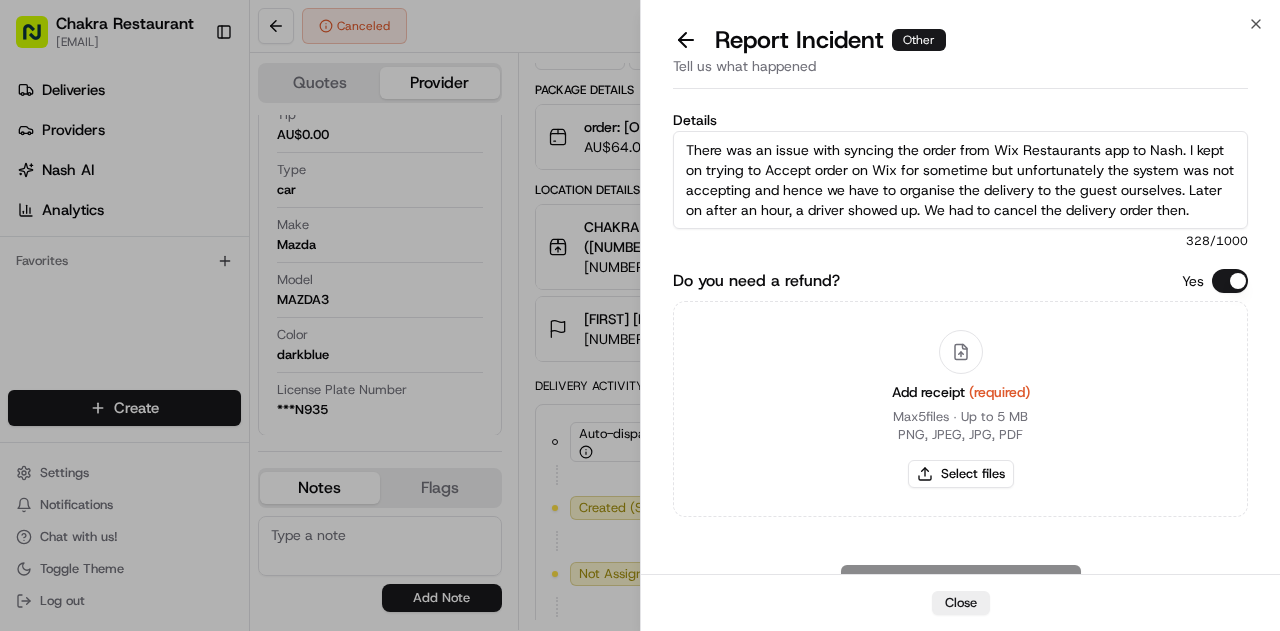 scroll, scrollTop: 68, scrollLeft: 0, axis: vertical 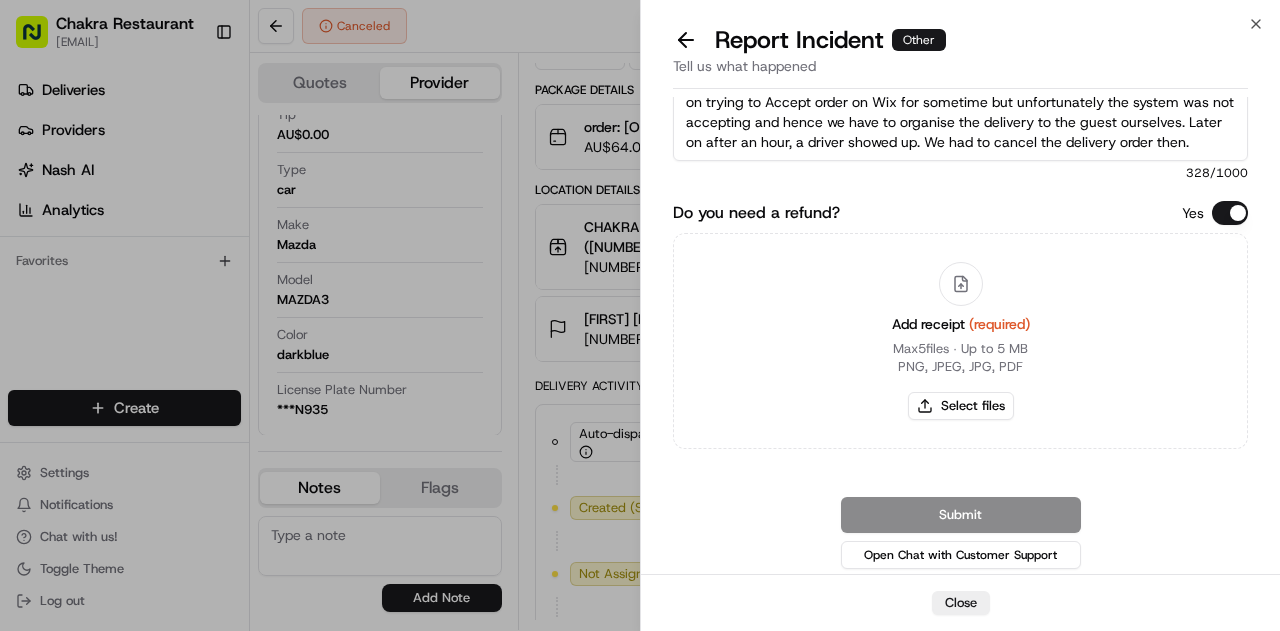 click on "Submit Open Chat with Customer Support" at bounding box center (960, 535) 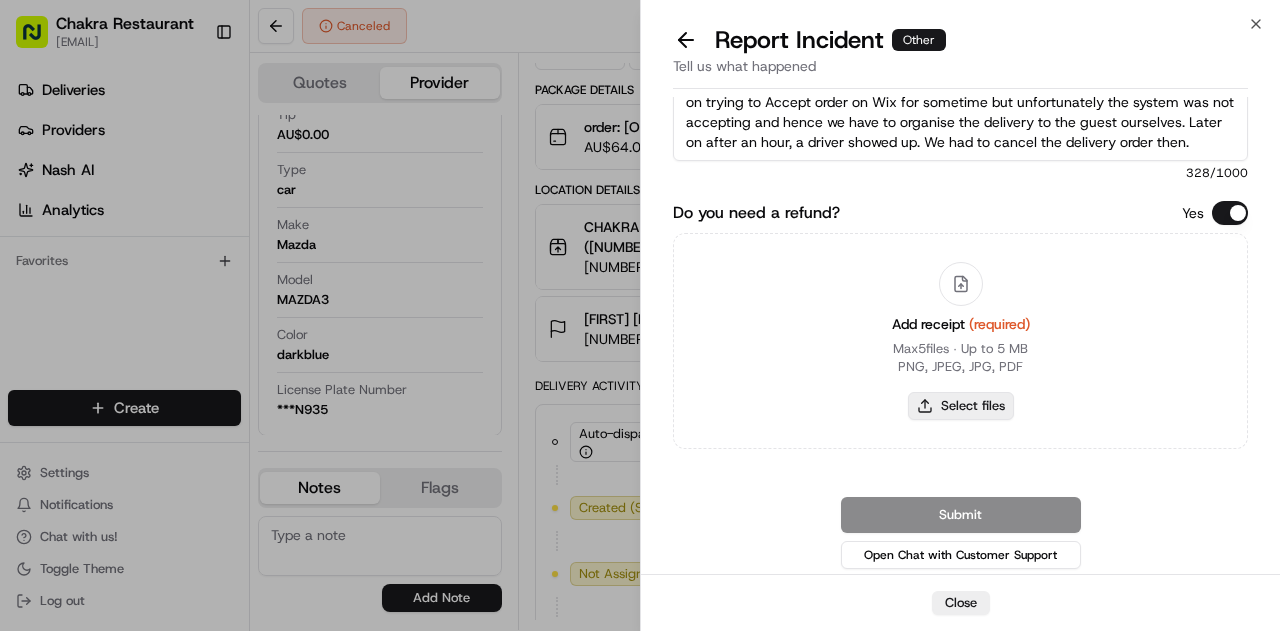 click on "Select files" at bounding box center (961, 406) 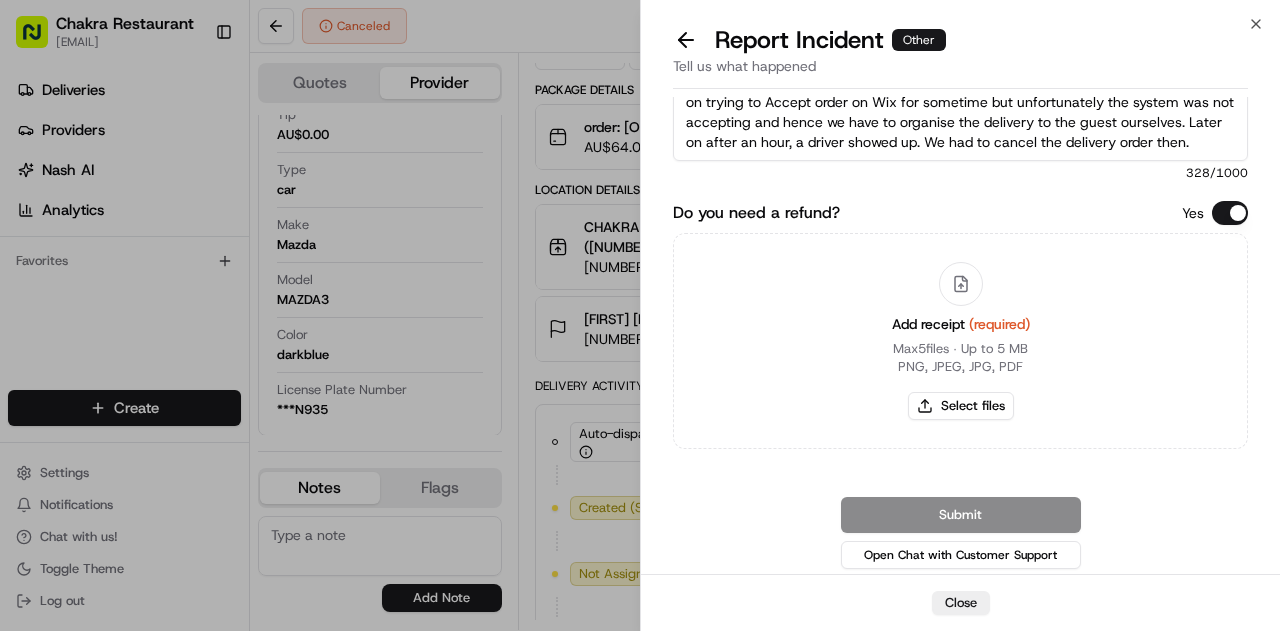 click on "There was an issue with syncing the order from Wix Restaurants app to Nash. I kept on trying to Accept order on Wix for sometime but unfortunately the system was not accepting and hence we have to organise the delivery to the guest ourselves. Later on after an hour, a driver showed up. We had to cancel the delivery order then." at bounding box center [960, 112] 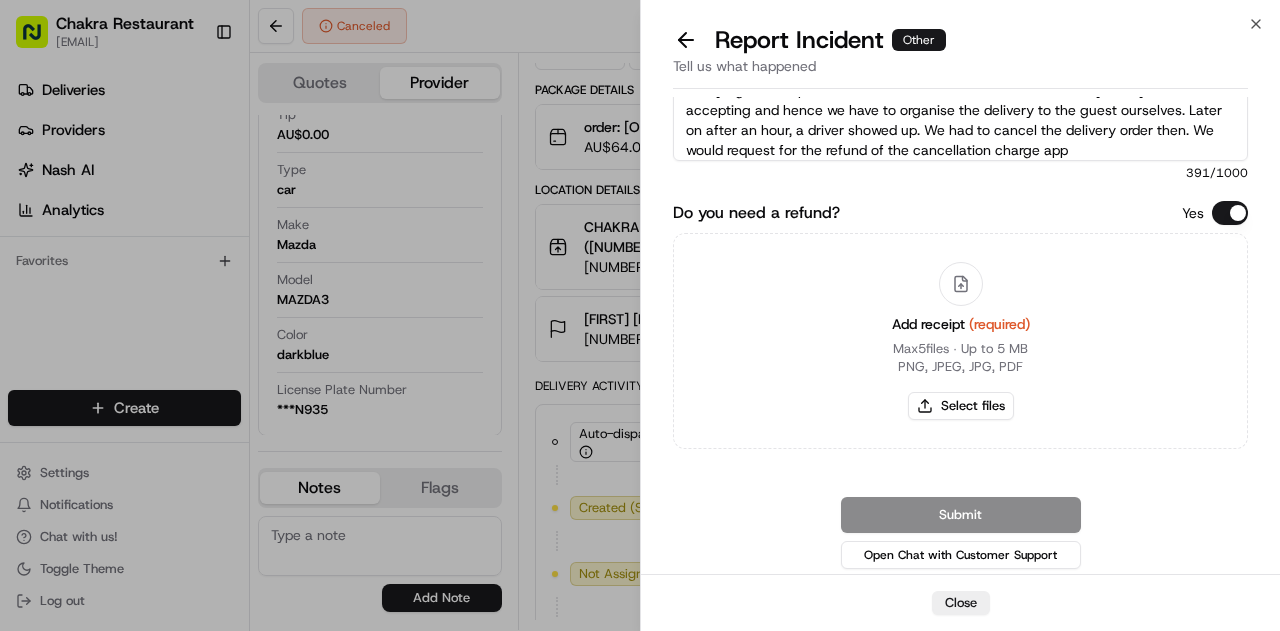 scroll, scrollTop: 32, scrollLeft: 0, axis: vertical 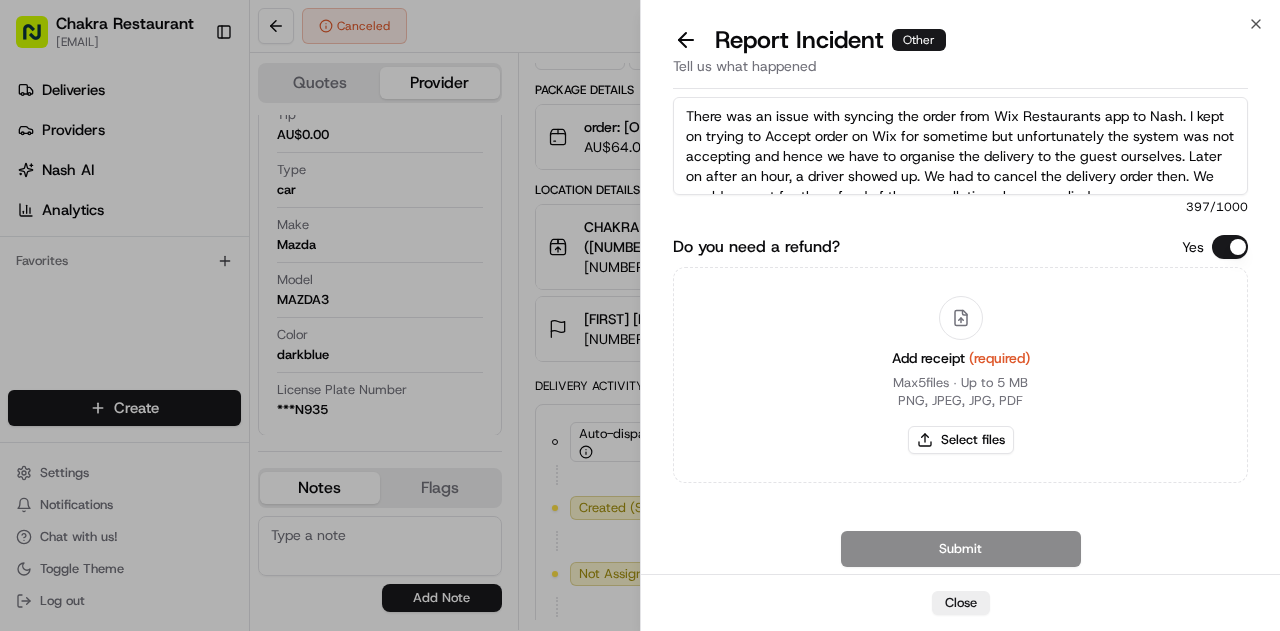 drag, startPoint x: 760, startPoint y: 150, endPoint x: 672, endPoint y: 94, distance: 104.307236 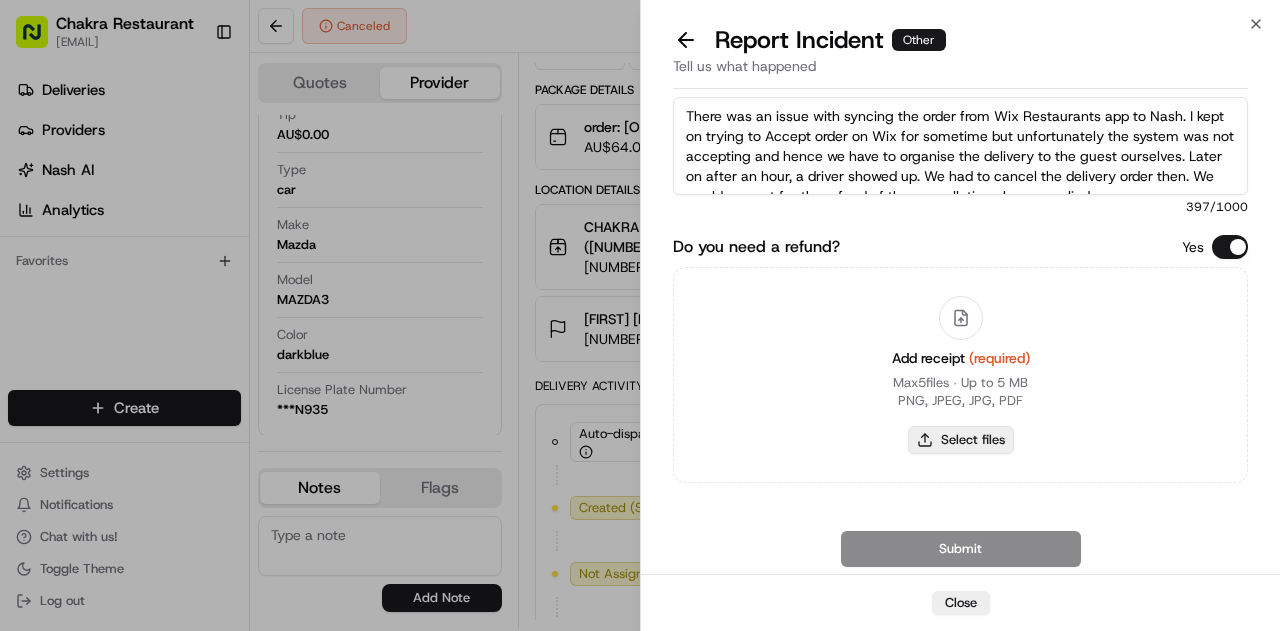 click on "Select files" at bounding box center [961, 440] 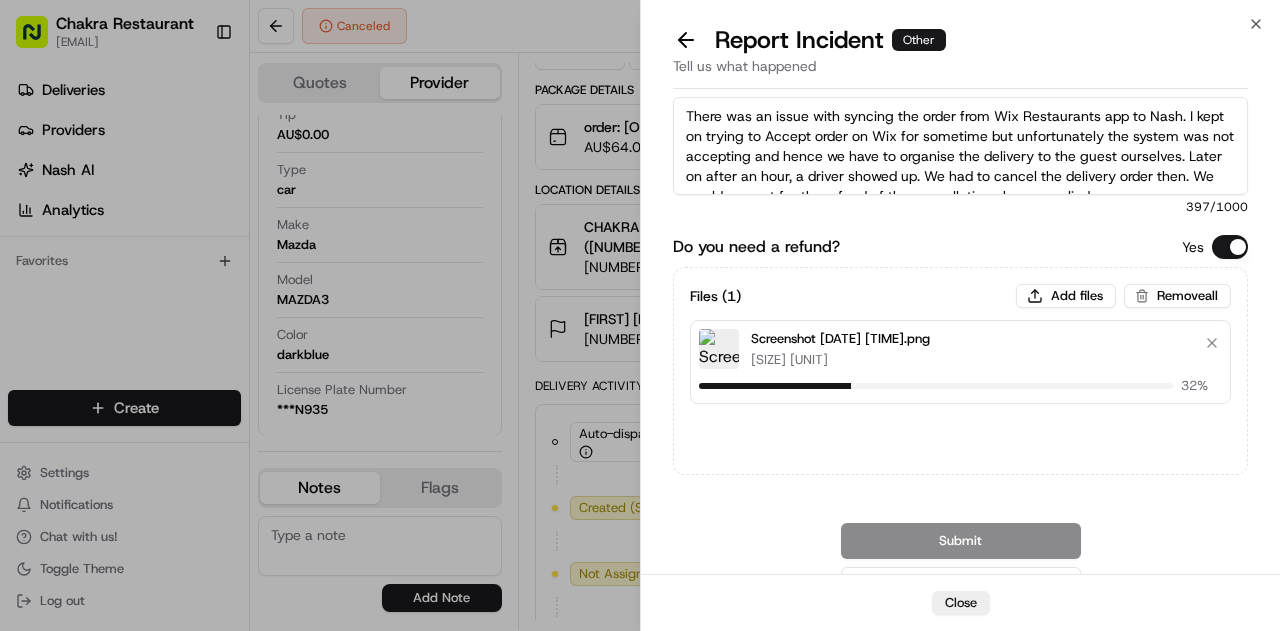 type 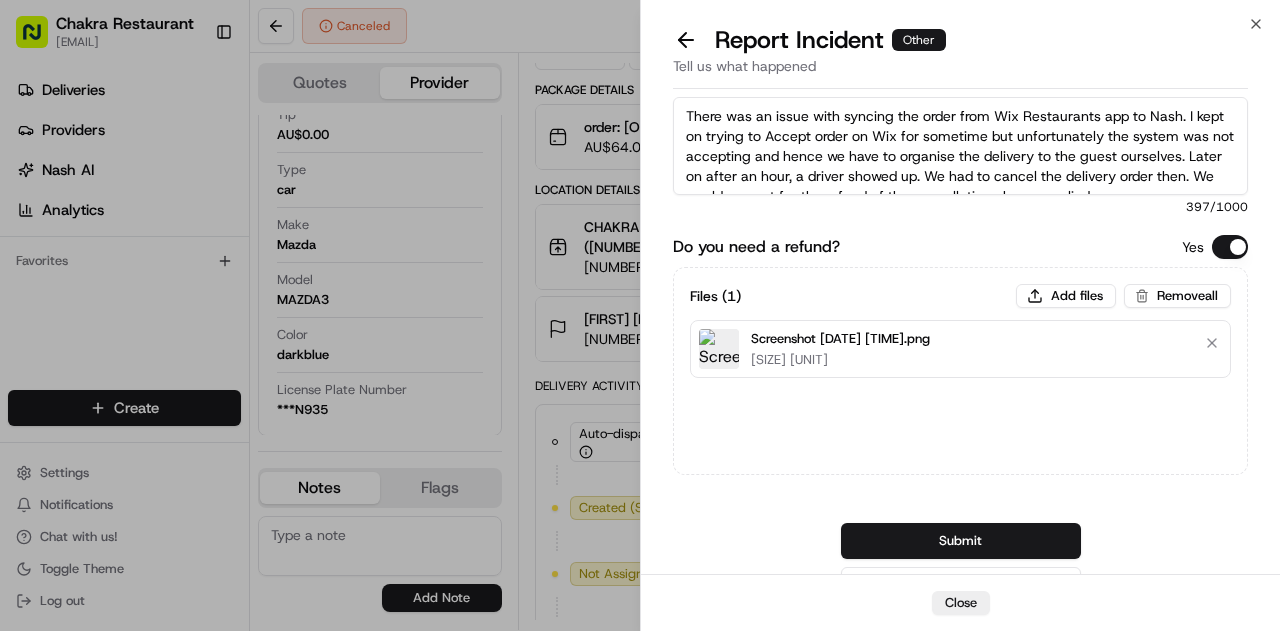 scroll, scrollTop: 40, scrollLeft: 0, axis: vertical 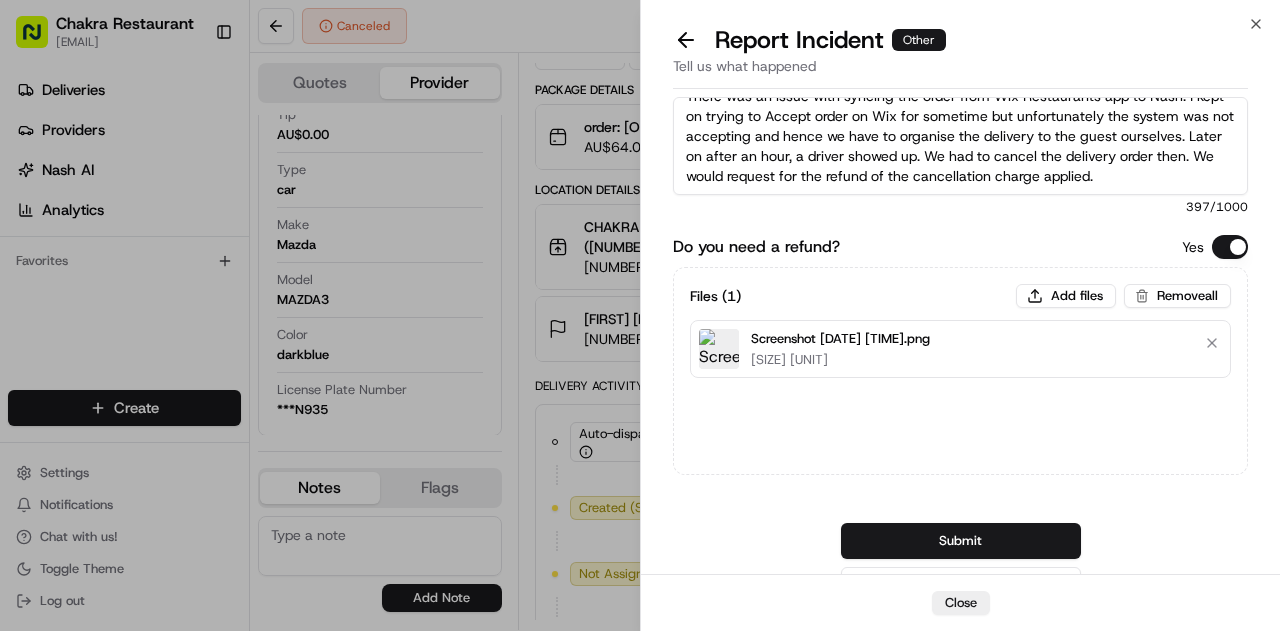 click on "There was an issue with syncing the order from Wix Restaurants app to Nash. I kept on trying to Accept order on Wix for sometime but unfortunately the system was not accepting and hence we have to organise the delivery to the guest ourselves. Later on after an hour, a driver showed up. We had to cancel the delivery order then. We would request for the refund of the cancellation charge applied." at bounding box center (960, 146) 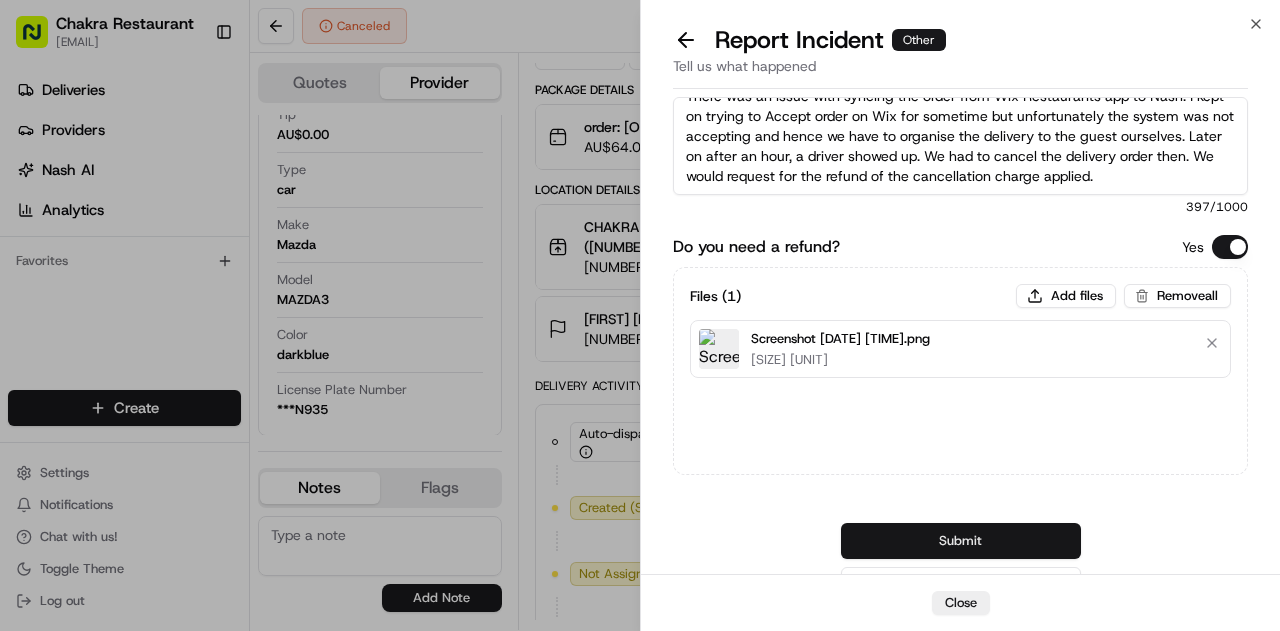 click on "Submit" at bounding box center [961, 541] 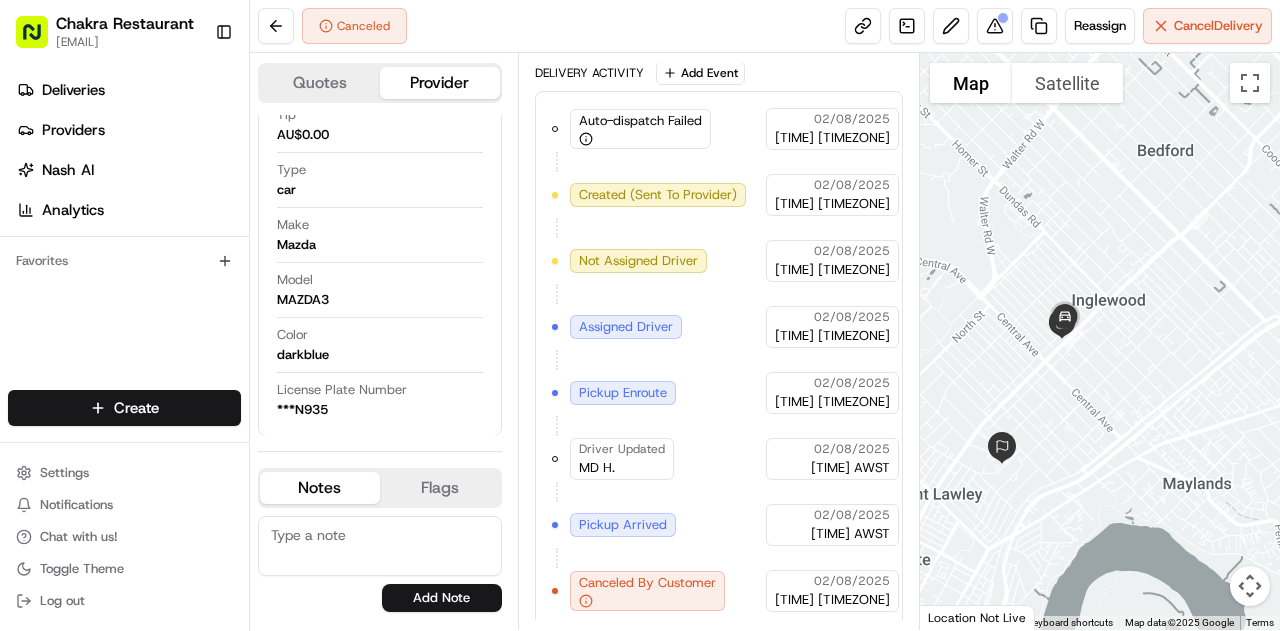scroll, scrollTop: 0, scrollLeft: 0, axis: both 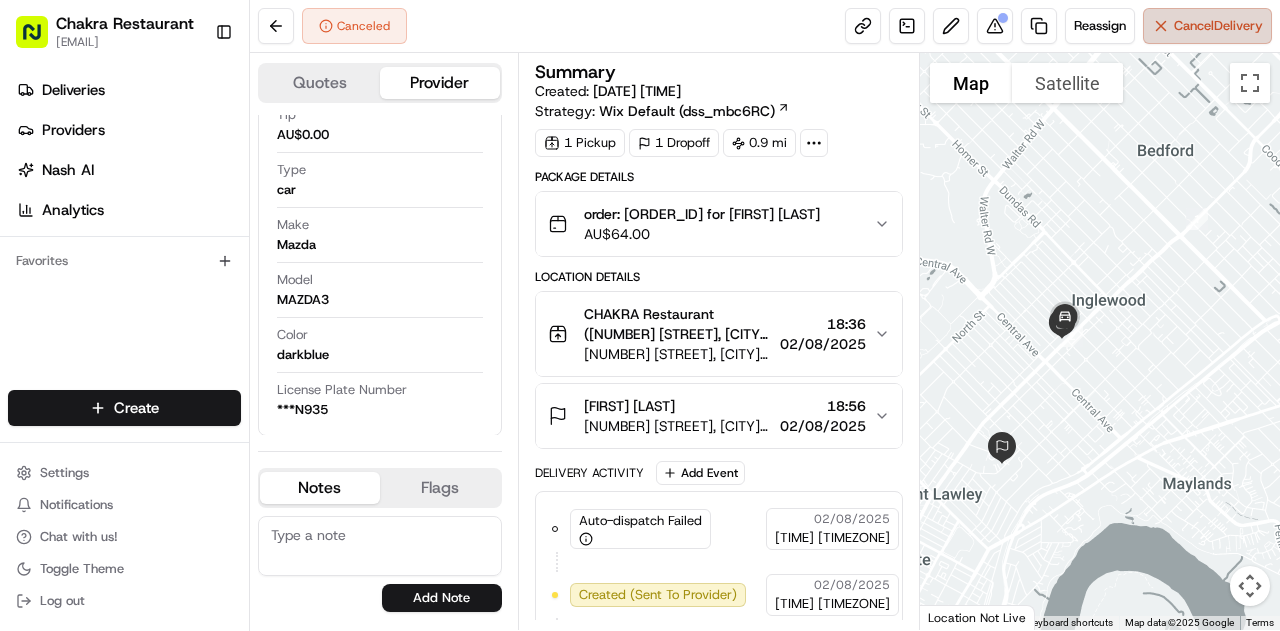 click on "Cancel  Delivery" at bounding box center [1207, 26] 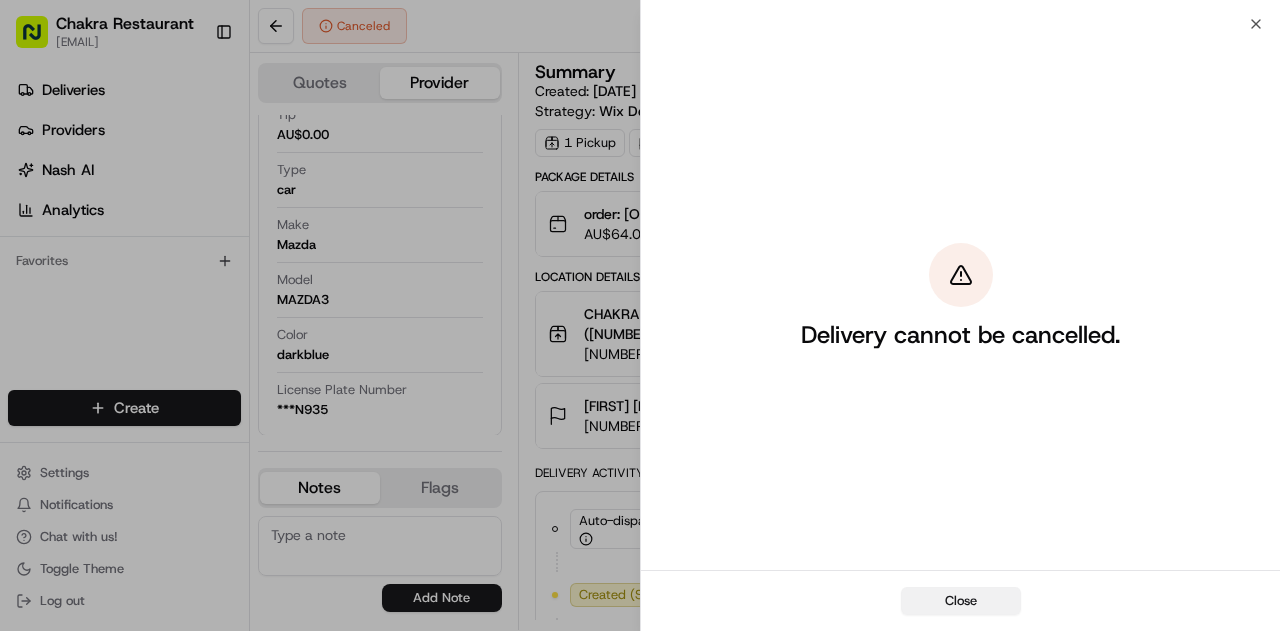 click on "Close" at bounding box center (961, 601) 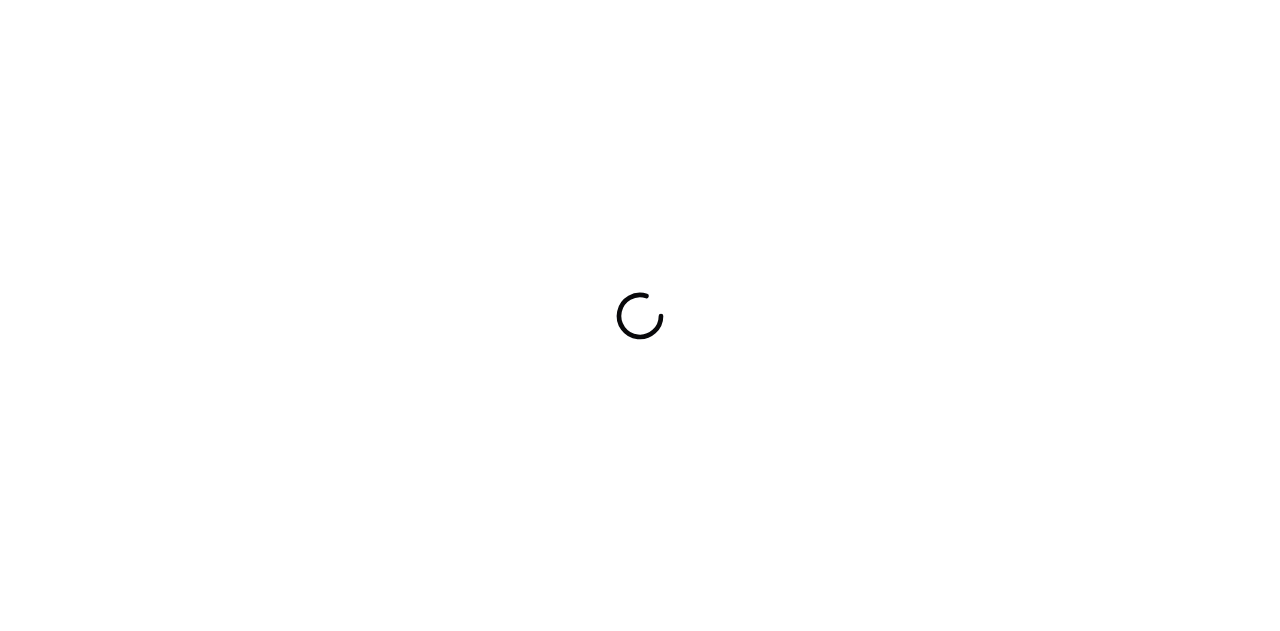 scroll, scrollTop: 0, scrollLeft: 0, axis: both 